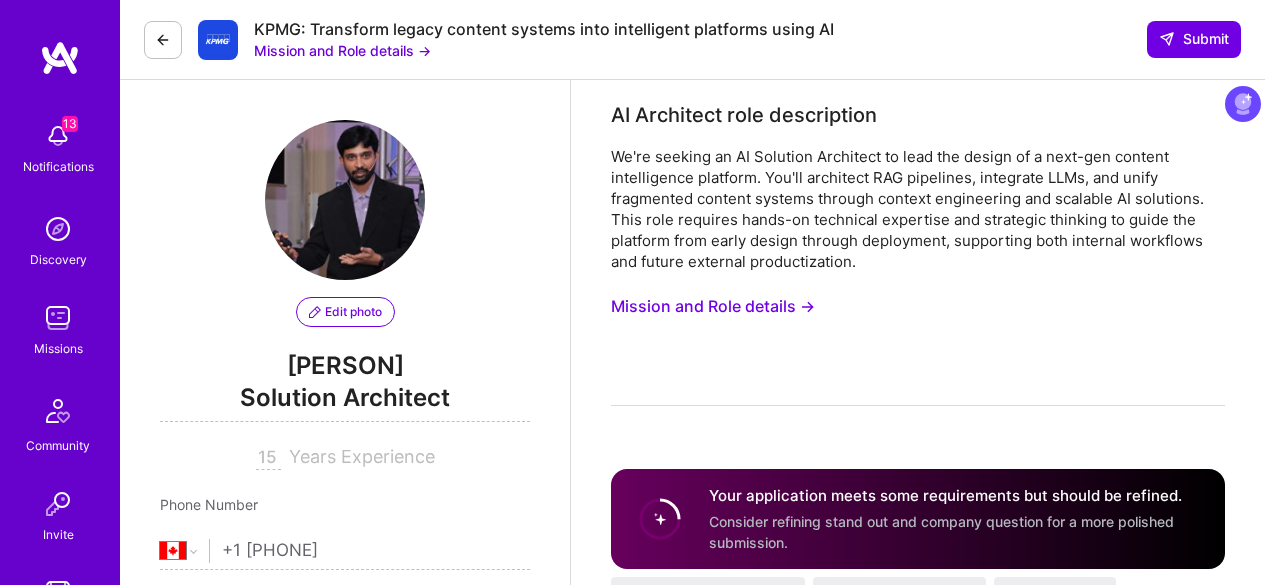 select on "[STATE]" 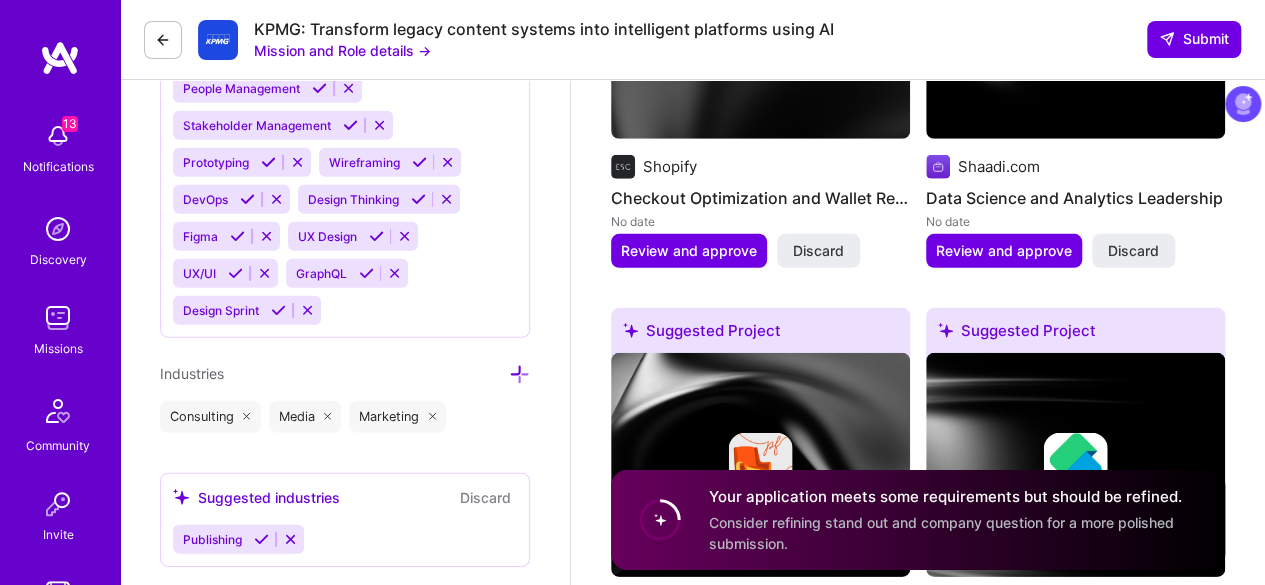 scroll, scrollTop: 1, scrollLeft: 0, axis: vertical 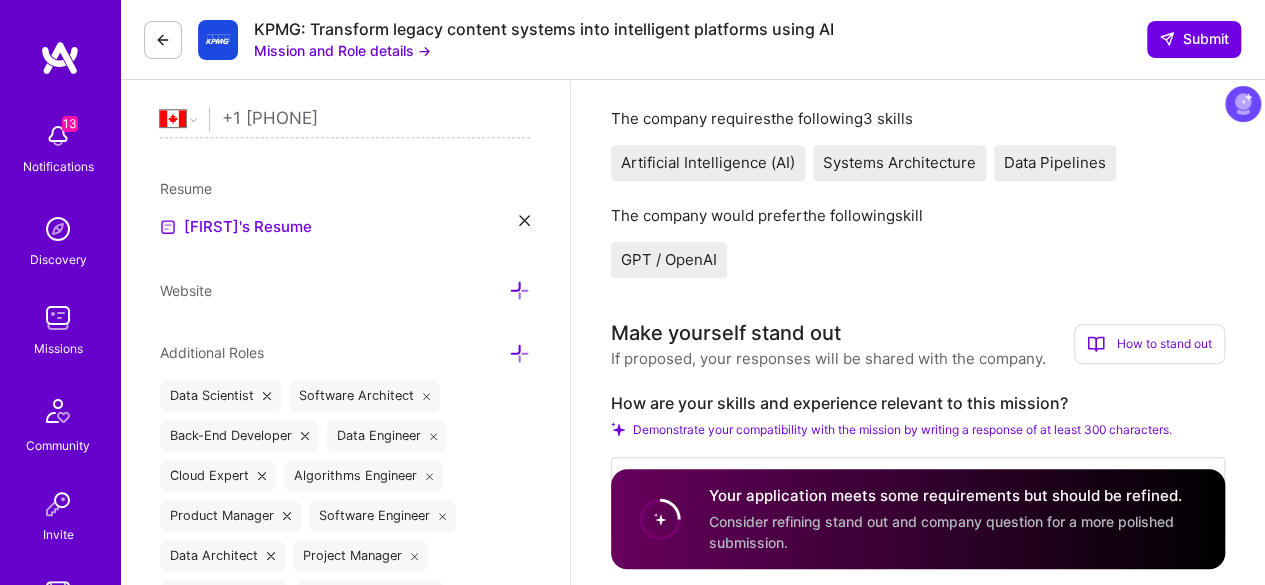 drag, startPoint x: 325, startPoint y: 51, endPoint x: 778, endPoint y: 52, distance: 453.0011 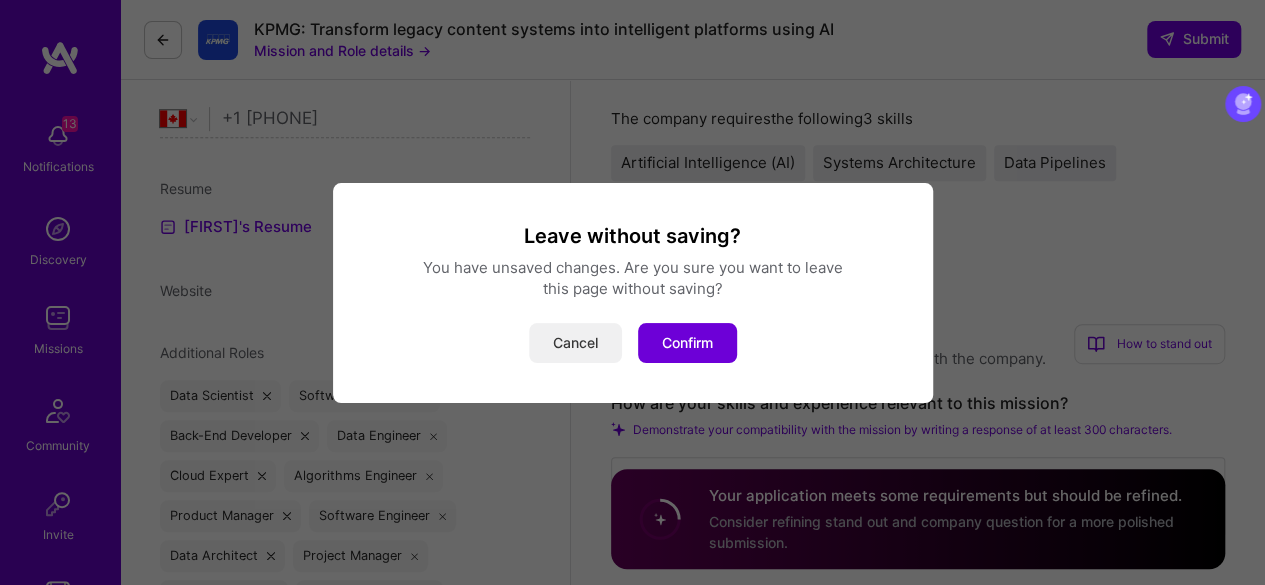 click on "Cancel" at bounding box center [575, 343] 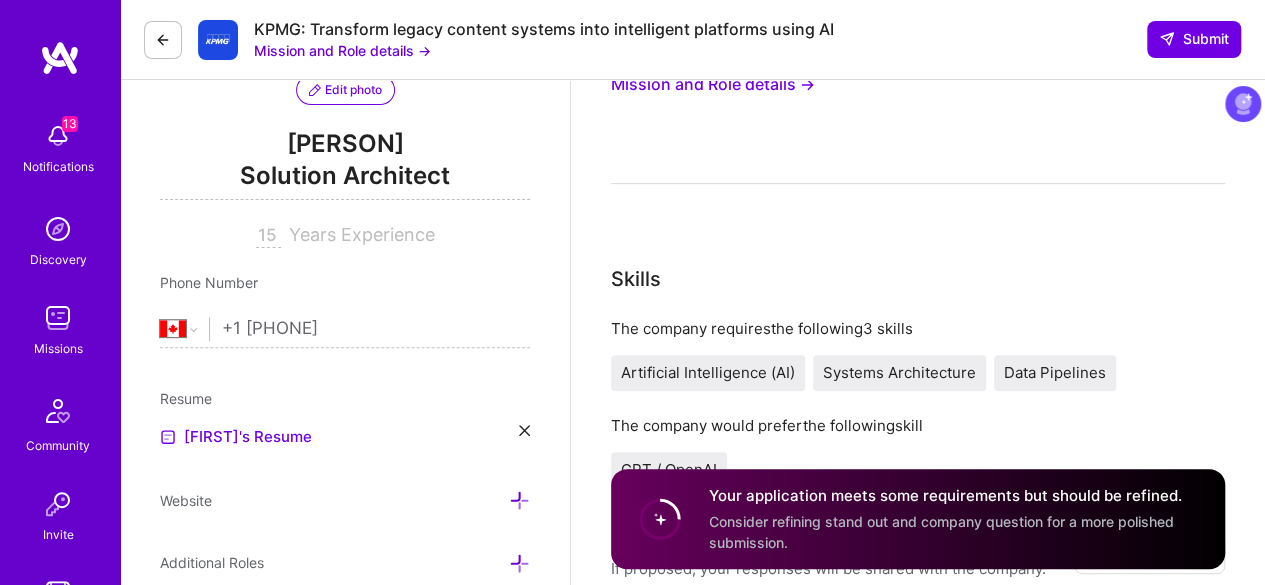 scroll, scrollTop: 178, scrollLeft: 0, axis: vertical 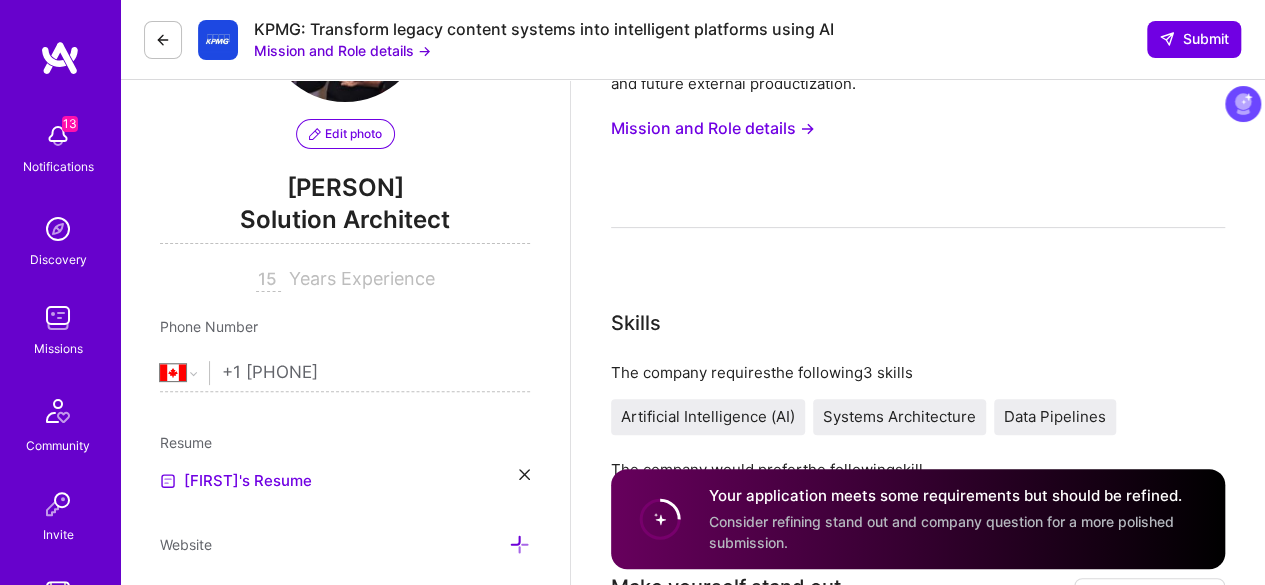click at bounding box center (163, 40) 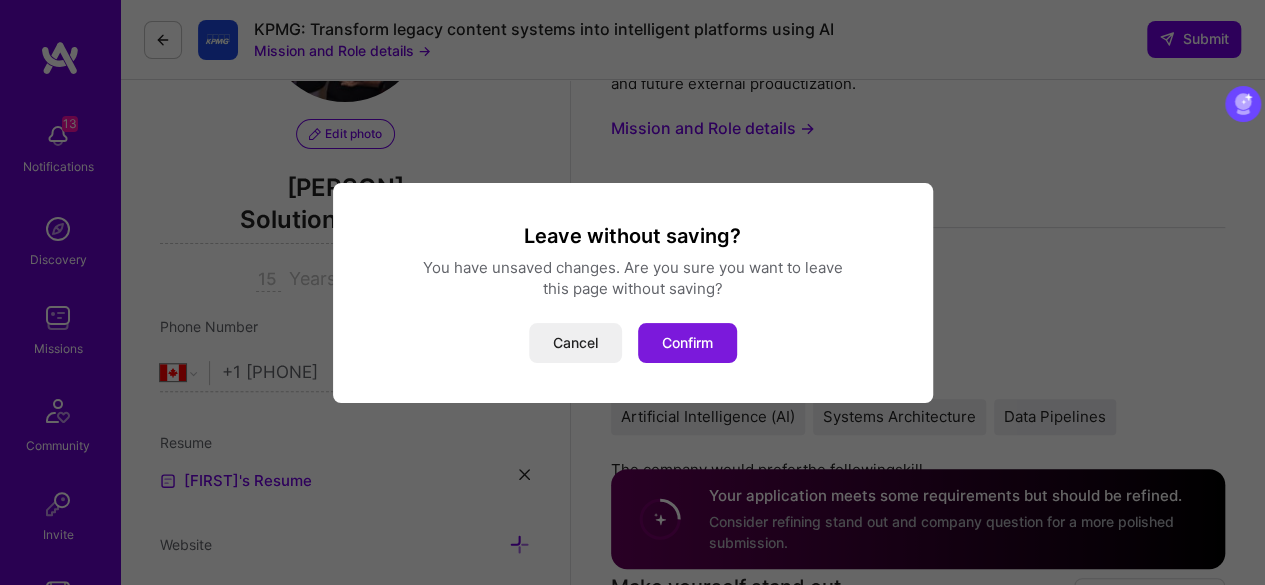 click on "Confirm" at bounding box center [687, 343] 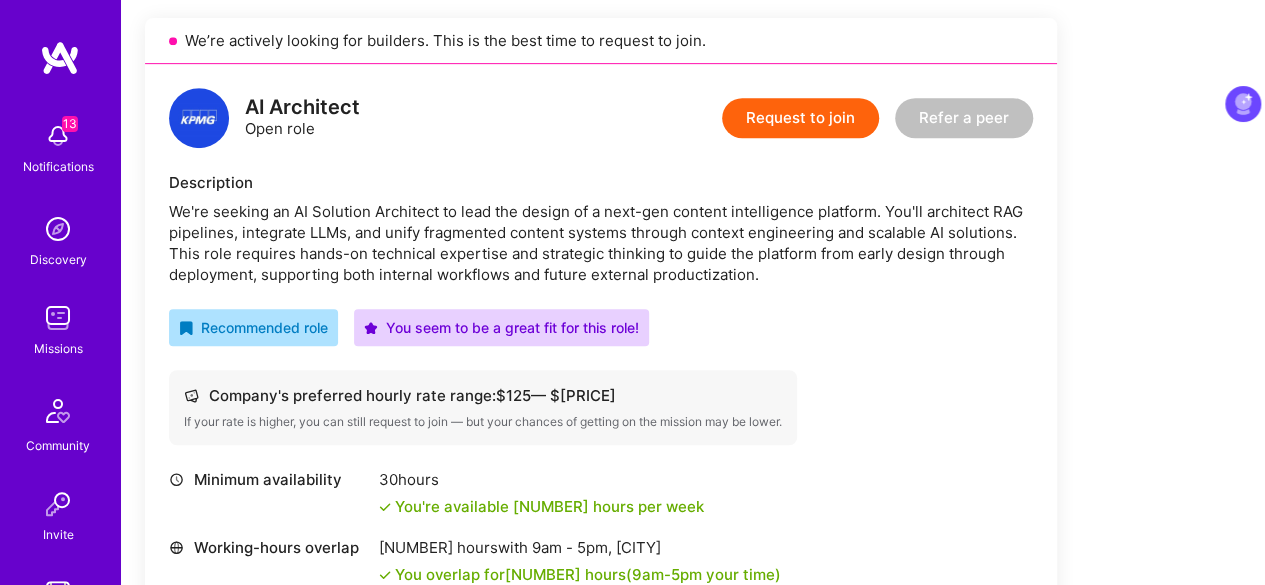scroll, scrollTop: 467, scrollLeft: 0, axis: vertical 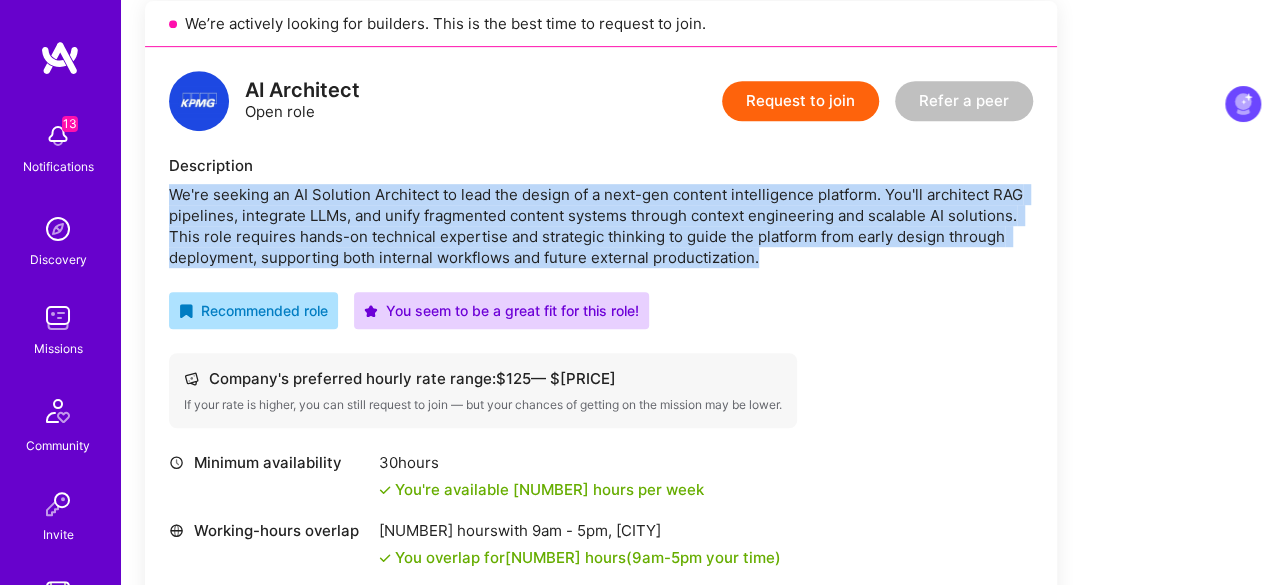 drag, startPoint x: 771, startPoint y: 259, endPoint x: 169, endPoint y: 189, distance: 606.0561 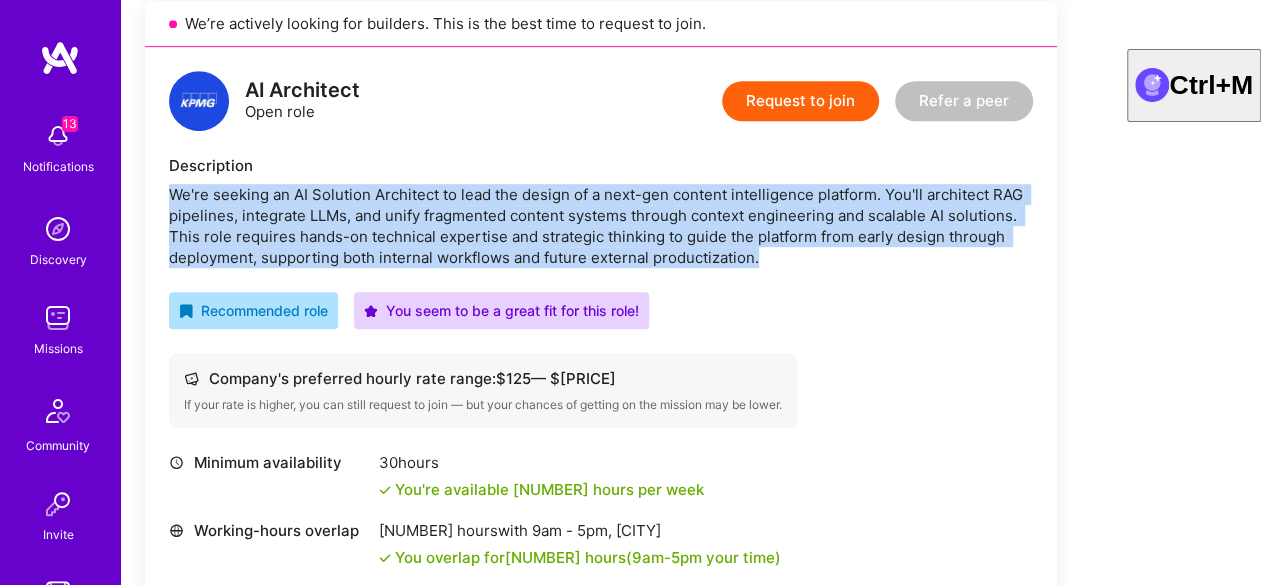 copy on "We're seeking an AI Solution Architect to lead the design of a next-gen content intelligence platform. You'll architect RAG pipelines, integrate LLMs, and unify fragmented content systems through context engineering and scalable AI solutions. This role requires hands-on technical expertise and strategic thinking to guide the platform from early design through deployment, supporting both internal workflows and future external productization." 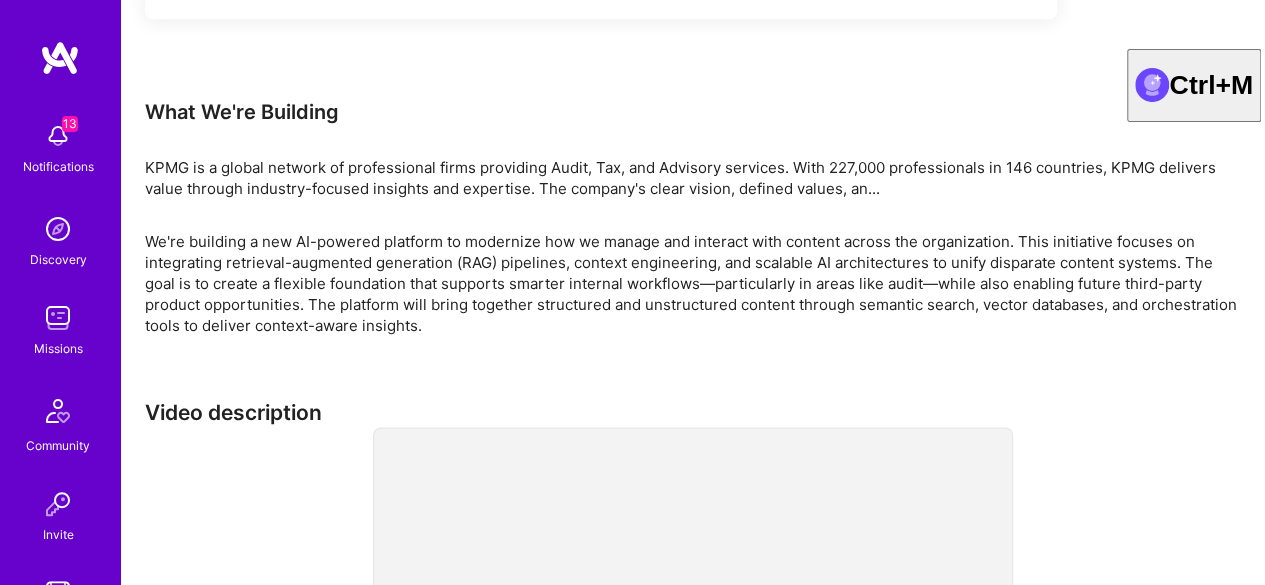 scroll, scrollTop: 1224, scrollLeft: 0, axis: vertical 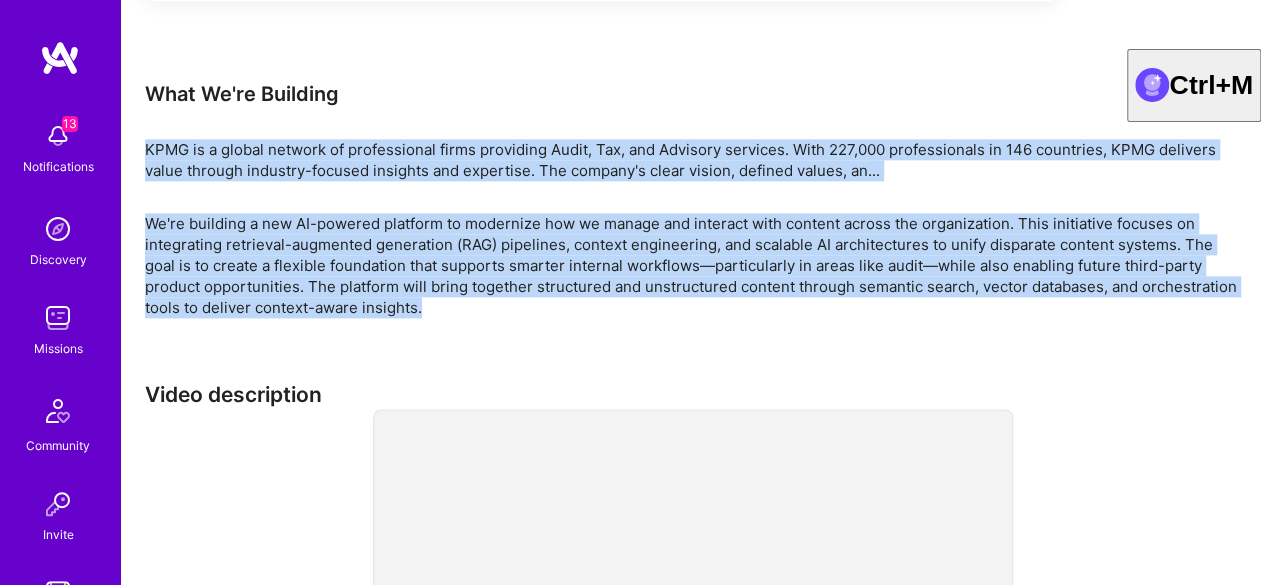 drag, startPoint x: 424, startPoint y: 310, endPoint x: 142, endPoint y: 155, distance: 321.7903 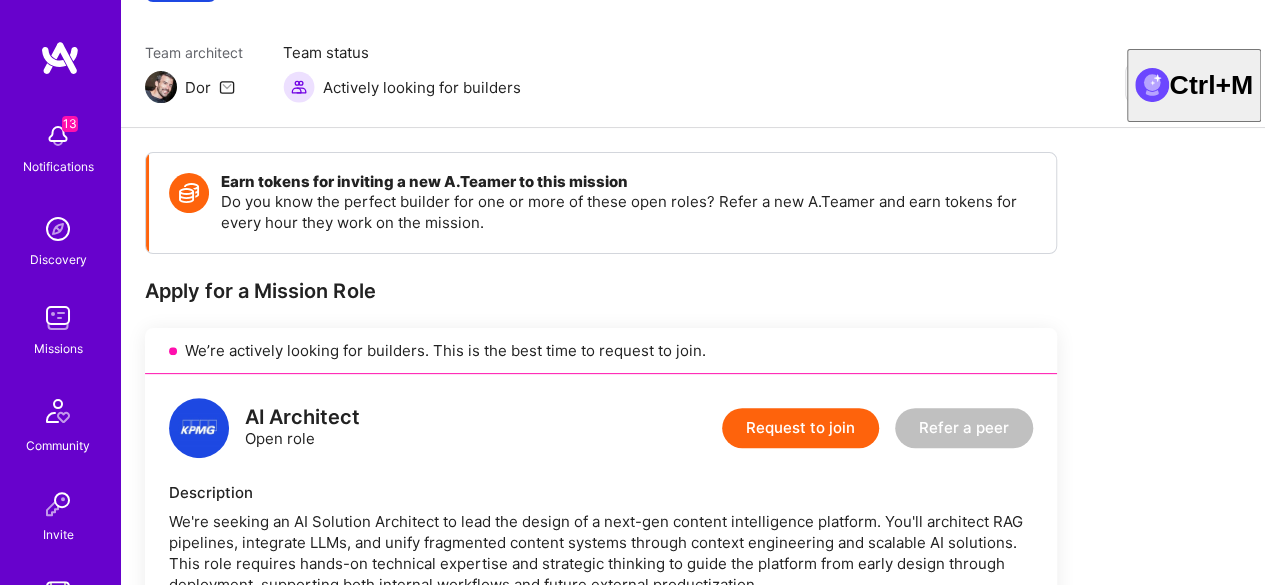scroll, scrollTop: 216, scrollLeft: 0, axis: vertical 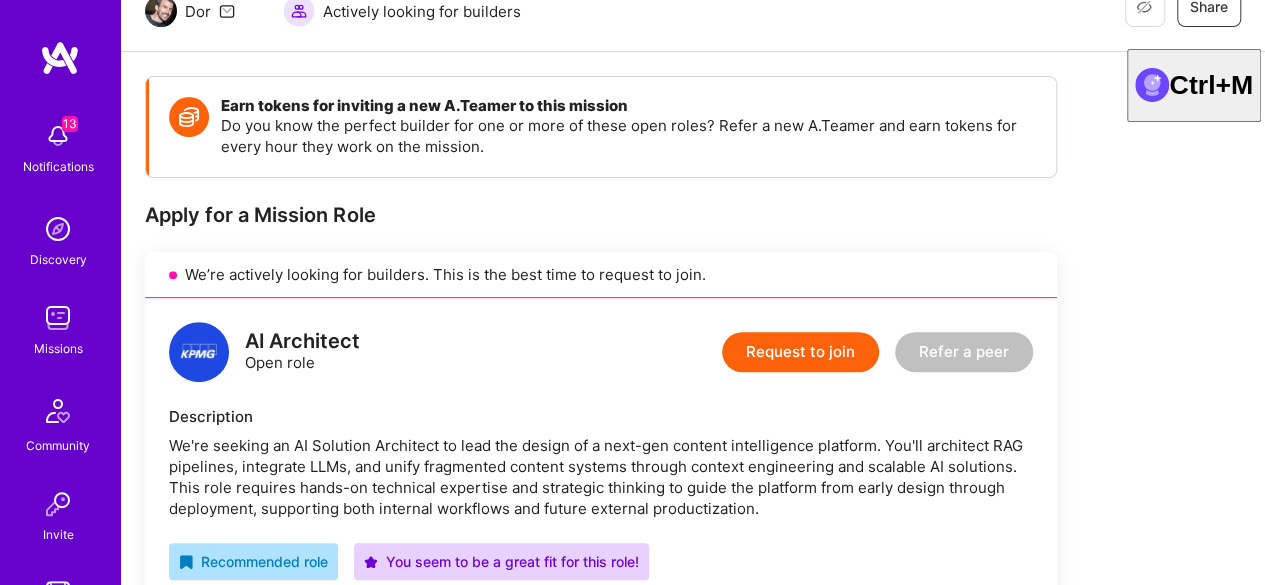 click on "Request to join" at bounding box center [800, 352] 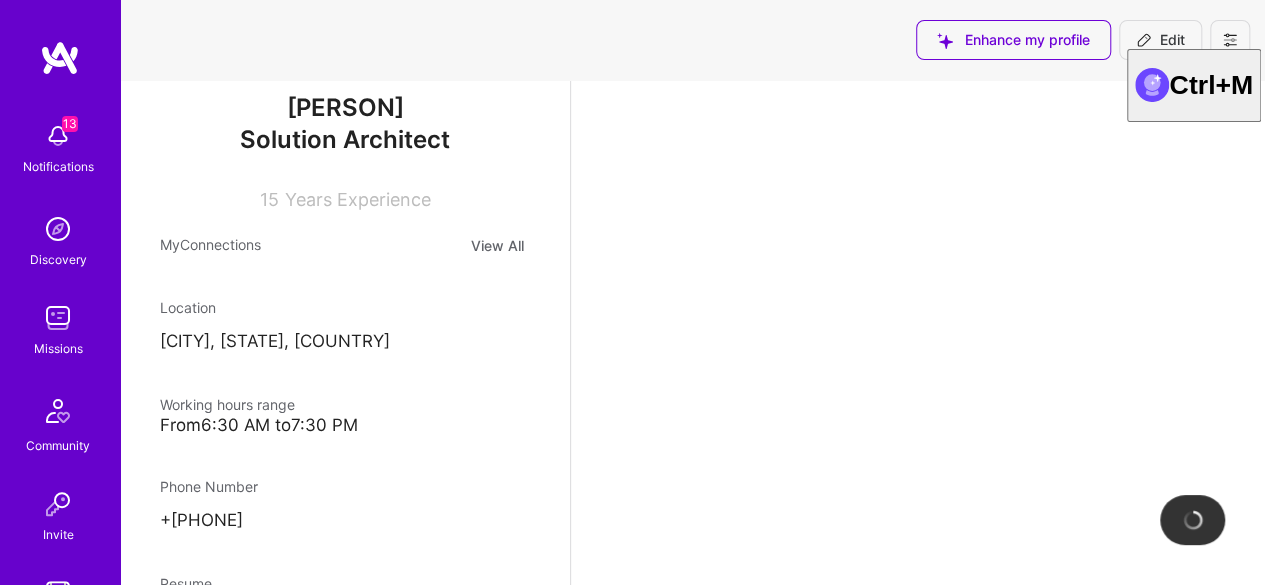 scroll, scrollTop: 0, scrollLeft: 0, axis: both 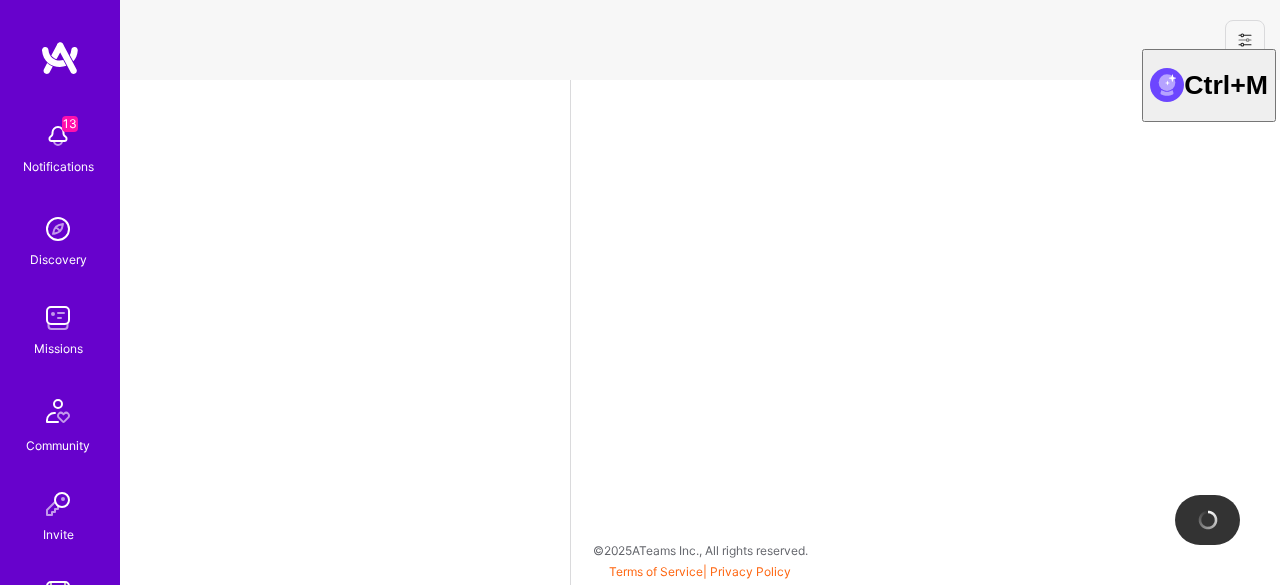 select on "CA" 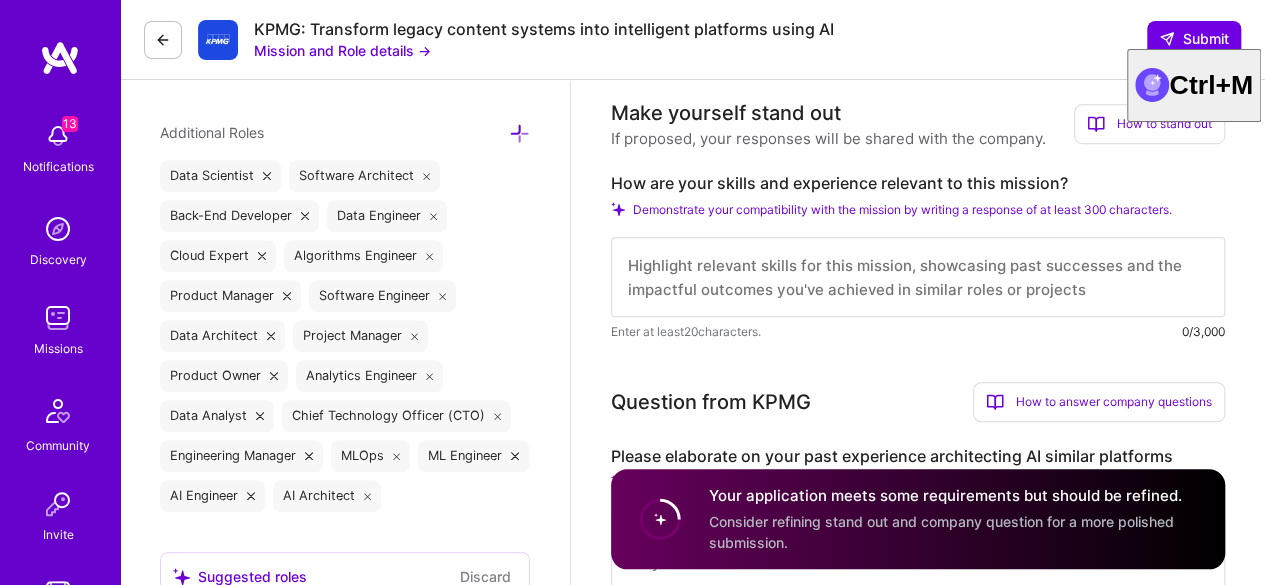 scroll, scrollTop: 650, scrollLeft: 0, axis: vertical 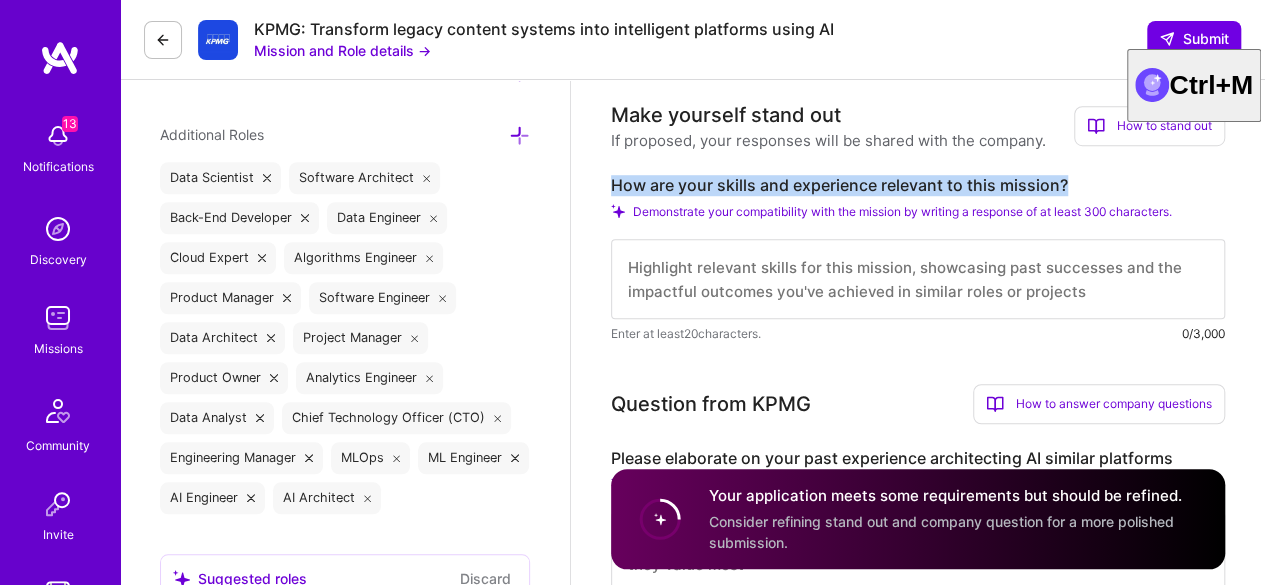 drag, startPoint x: 1076, startPoint y: 185, endPoint x: 604, endPoint y: 187, distance: 472.00424 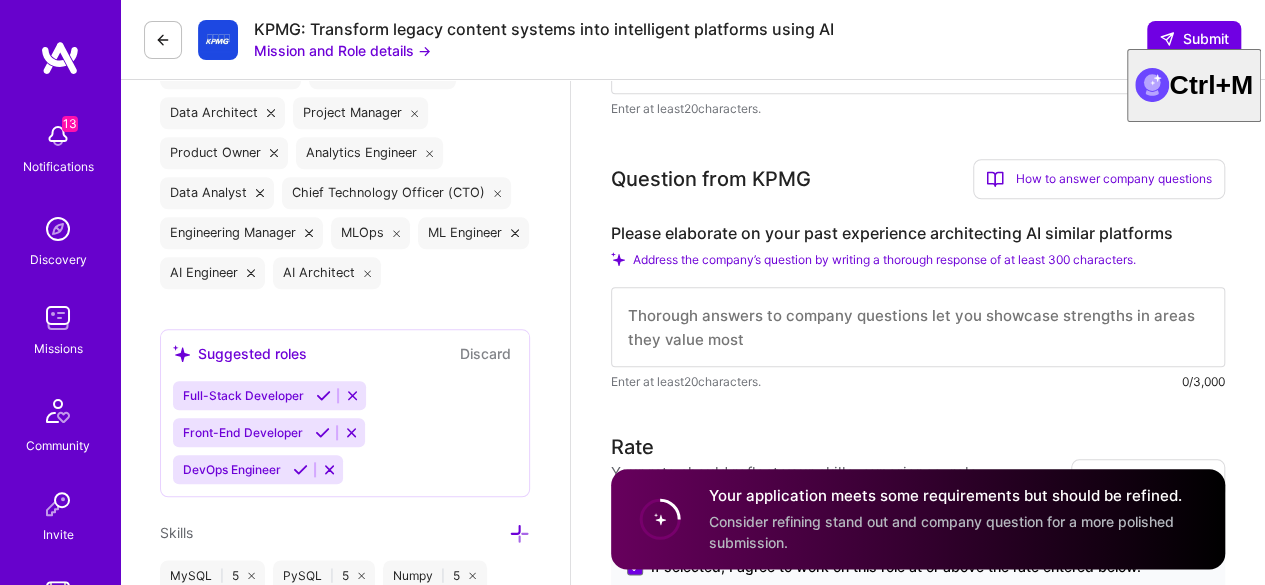 scroll, scrollTop: 929, scrollLeft: 0, axis: vertical 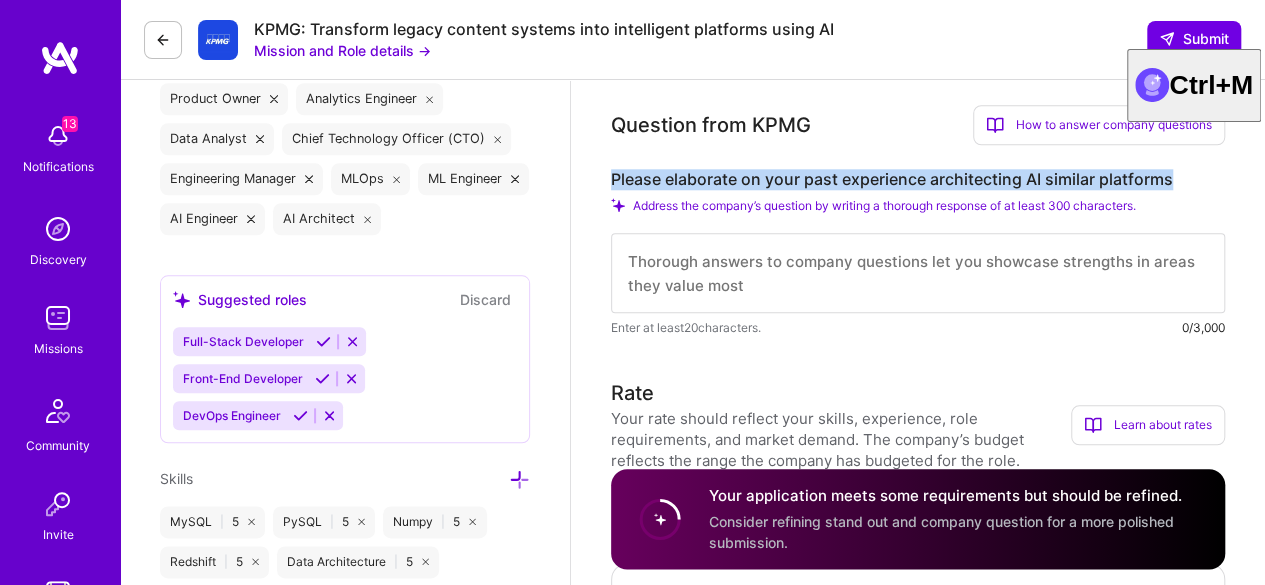 drag, startPoint x: 1186, startPoint y: 183, endPoint x: 614, endPoint y: 183, distance: 572 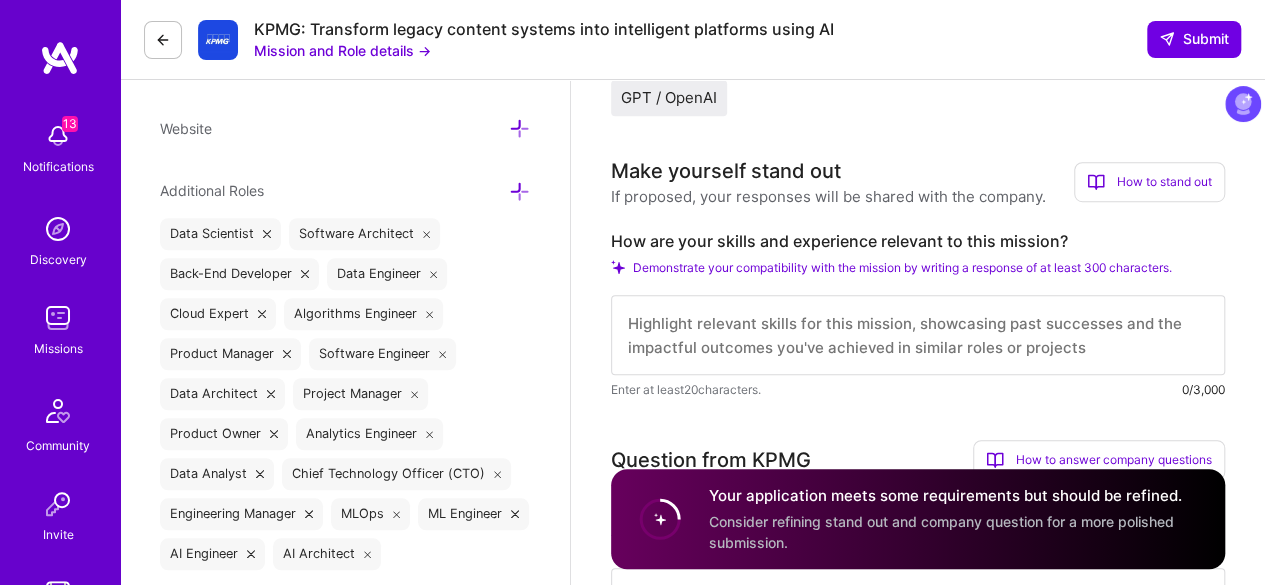 scroll, scrollTop: 594, scrollLeft: 0, axis: vertical 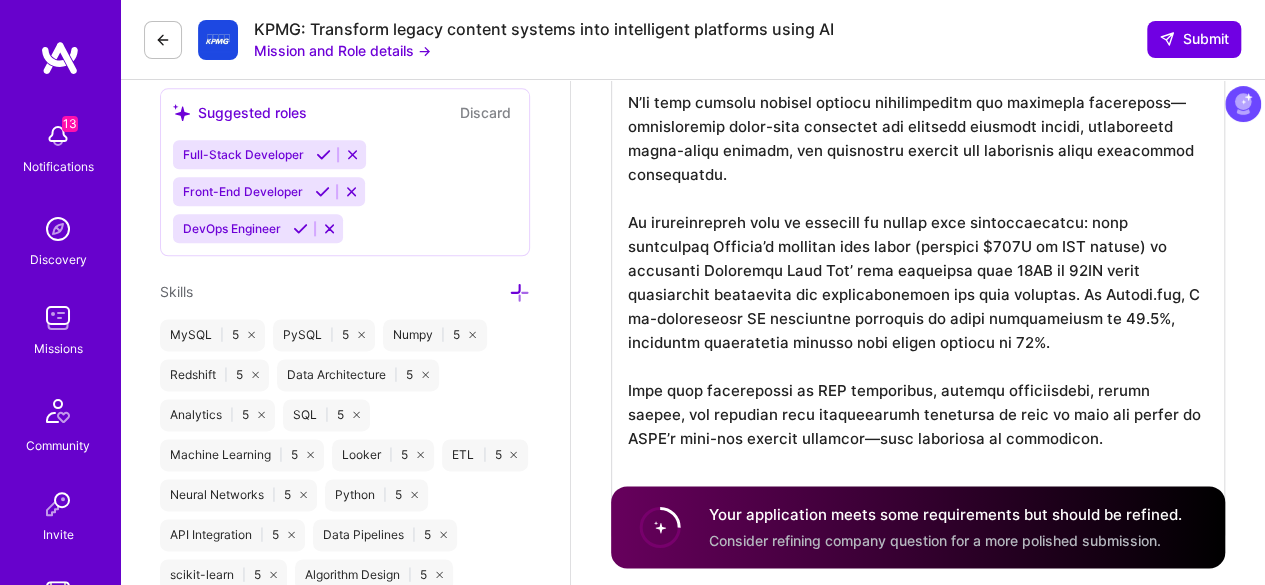 click at bounding box center (918, 138) 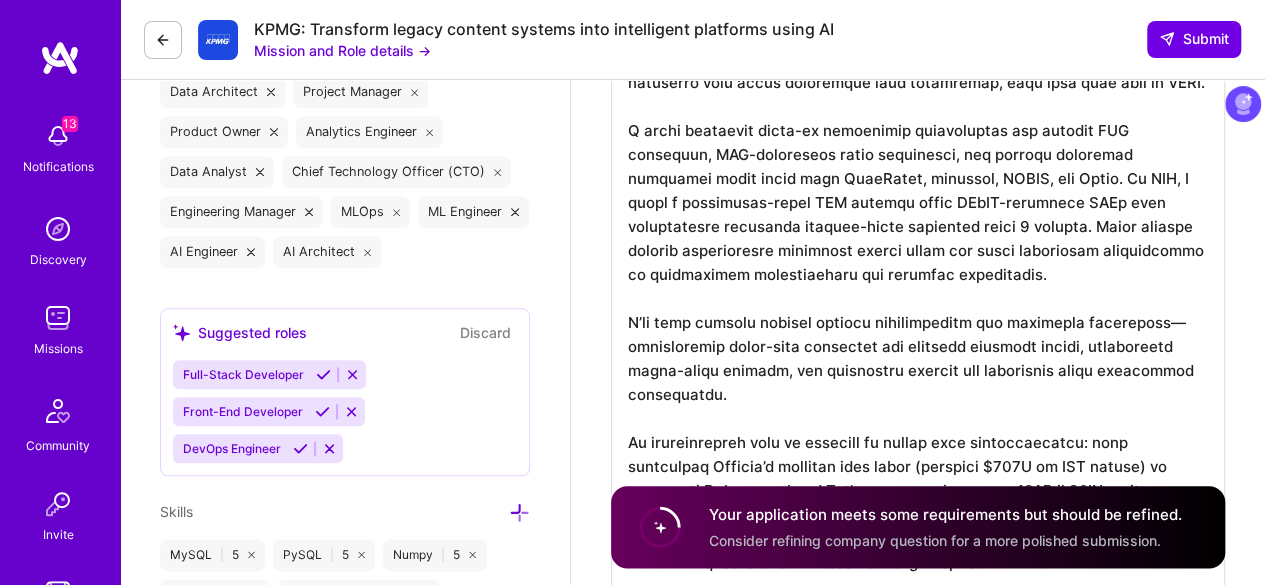 scroll, scrollTop: 872, scrollLeft: 0, axis: vertical 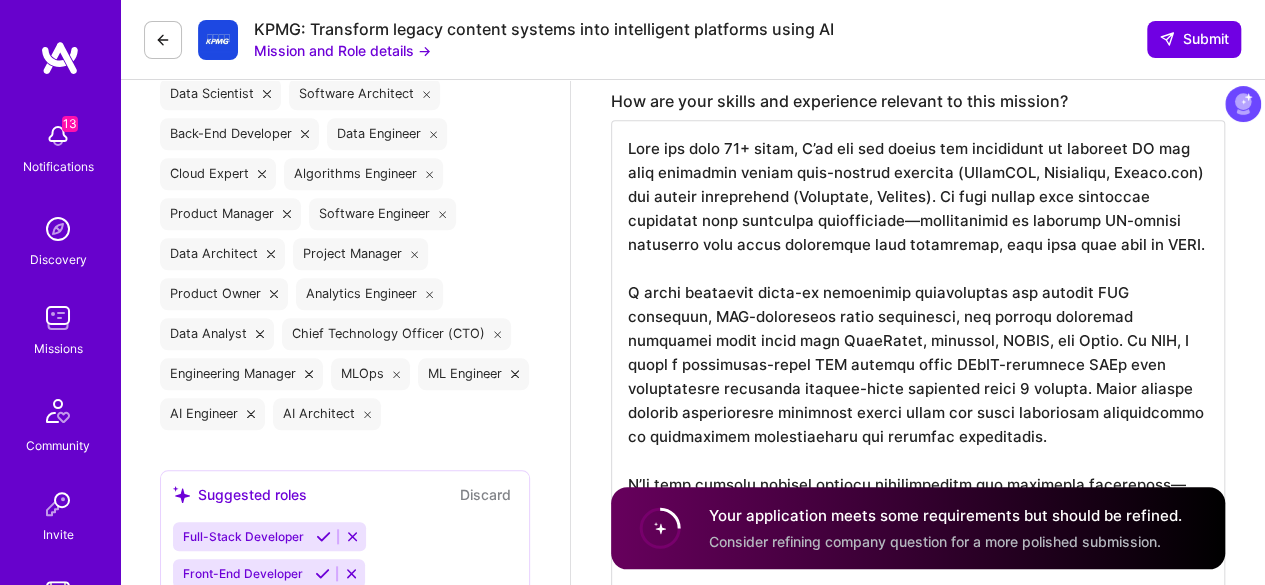 click at bounding box center [918, 520] 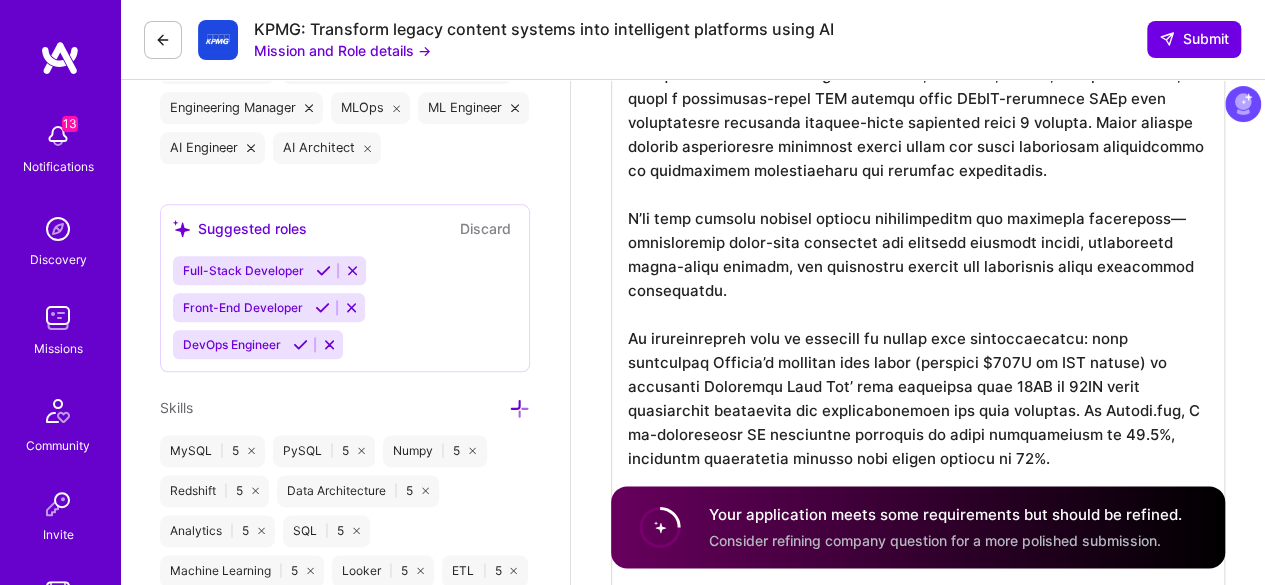 scroll, scrollTop: 1048, scrollLeft: 0, axis: vertical 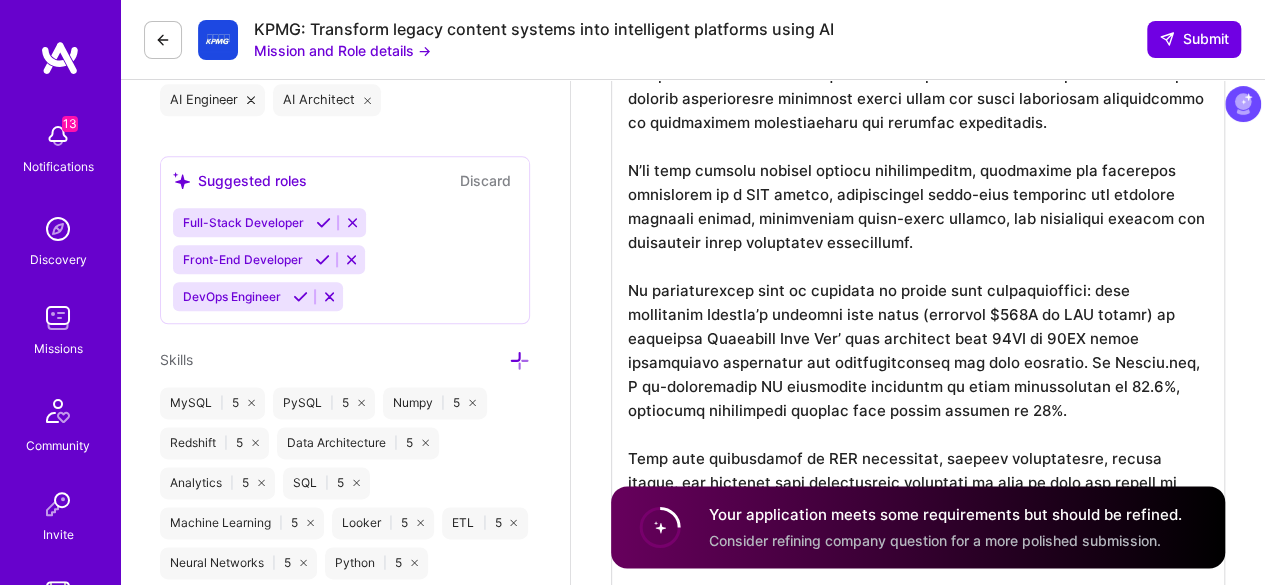 click at bounding box center (918, 206) 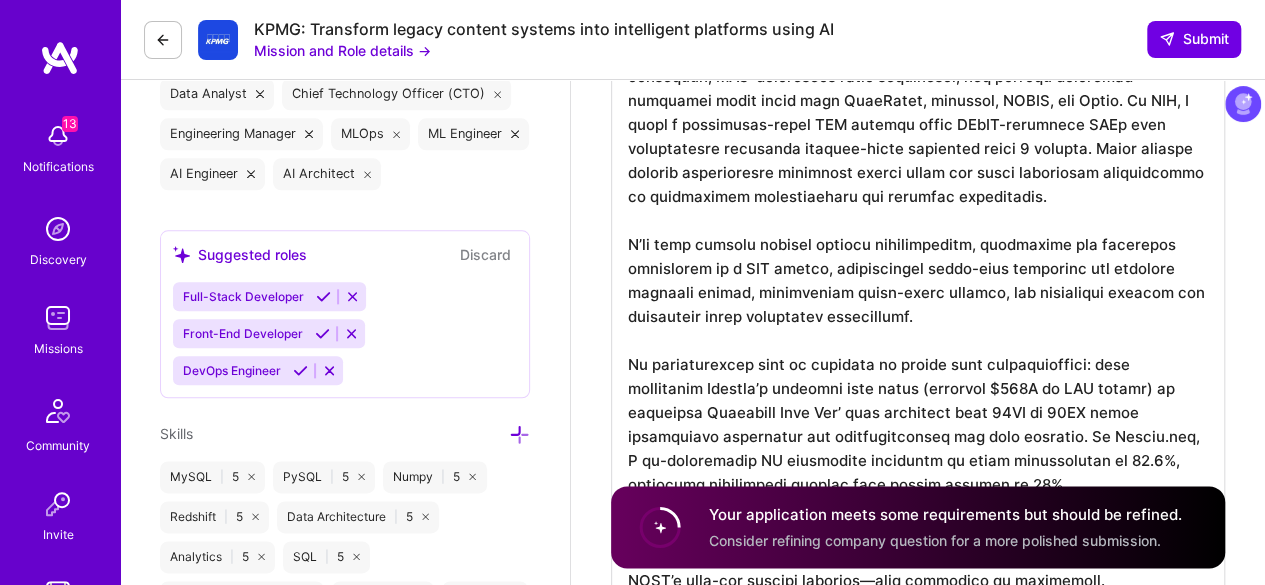 scroll, scrollTop: 947, scrollLeft: 0, axis: vertical 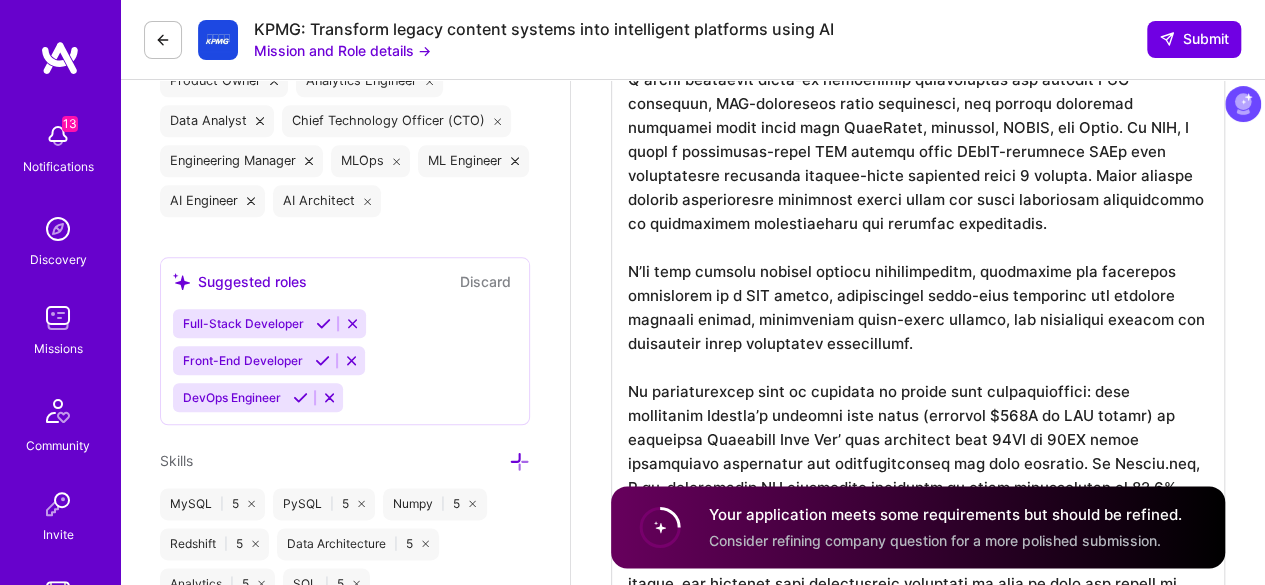 type on "Over the past 15+ years, I’ve led the design and deployment of scalable AI and data platforms across fast-scaling startups (HaikuJAM, Pepperfry, Shaadi.com) and global enterprises (Microsoft, Shopify). My work blends deep technical execution with strategic architecture—particularly in building AI-native solutions that unify fragmented data ecosystems, much like this role at KPMG.
I bring extensive hands-on experience architecting and scaling RAG pipelines, LLM-integrated agent frameworks, and chained reasoning workflows using tools like LangChain, pgvector, FAISS, and Llama. At TBC, I built a production-ready RAG chatbot using QLoRA-quantized LLMs that consistently delivered context-aware responses under 2 seconds. These systems unified unstructured knowledge across teams and drove measurable improvements in information accessibility and customer interaction.
I’ve also tackled complex content deduplication, reindexing and retrieval challenges in a RAG system, architecting multi-step ingestion and semanti..." 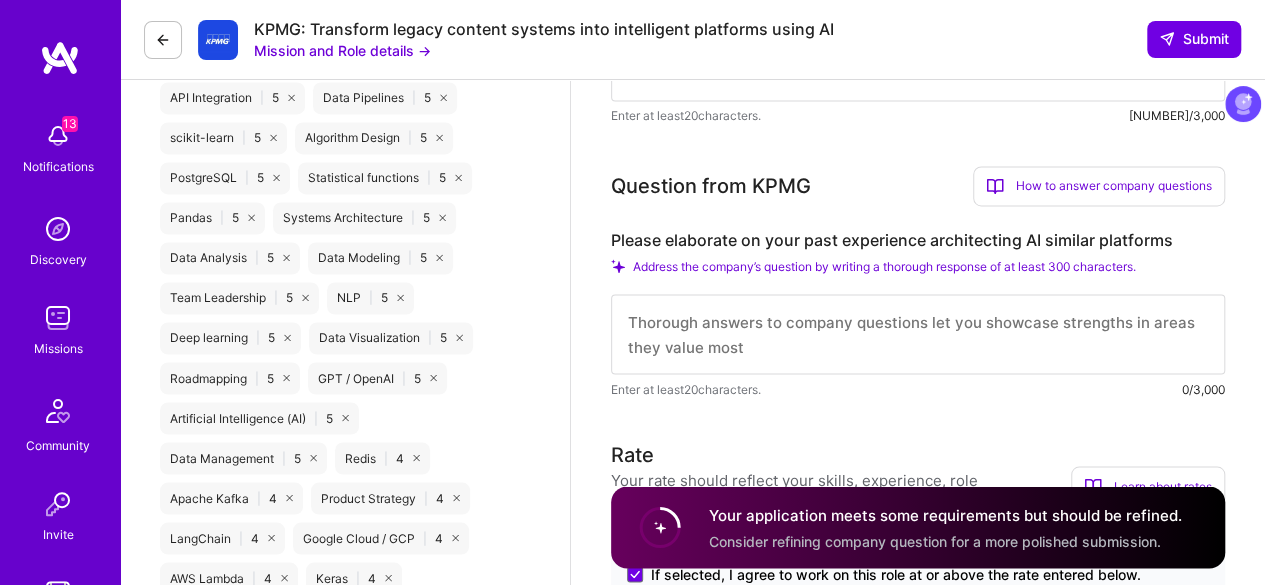 scroll, scrollTop: 1577, scrollLeft: 0, axis: vertical 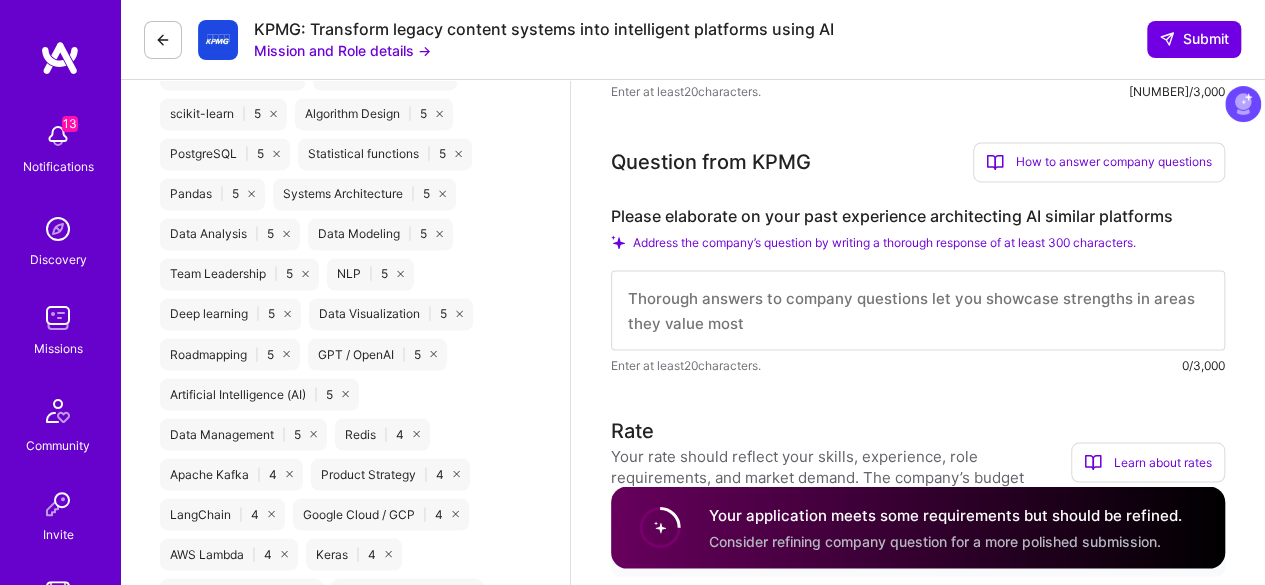 click at bounding box center [918, 310] 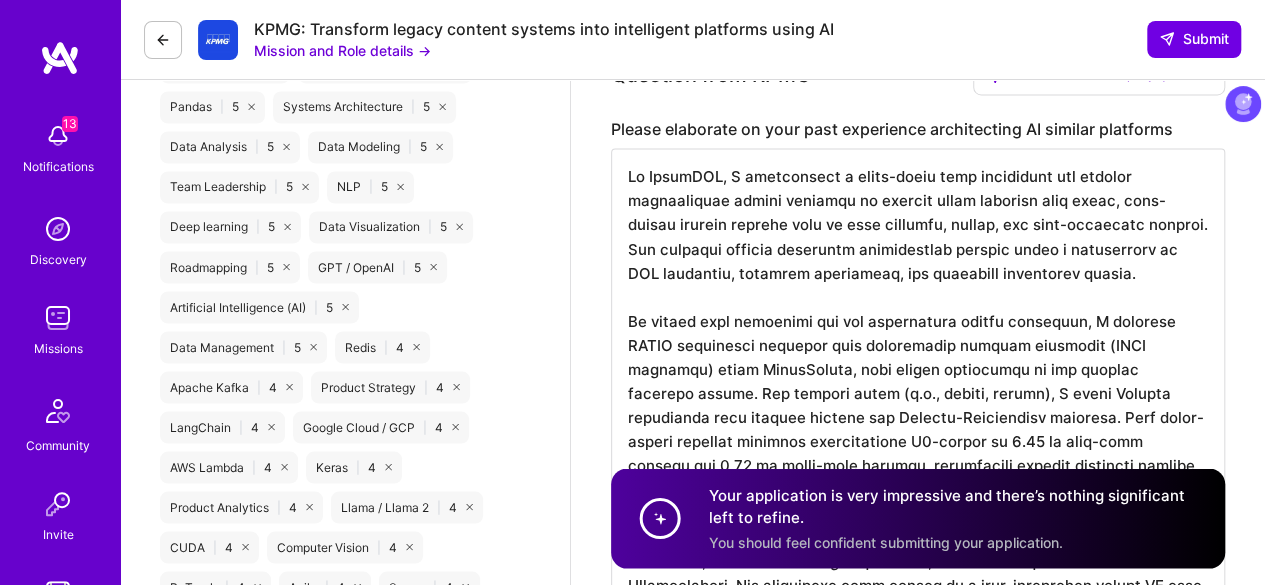 scroll, scrollTop: 1642, scrollLeft: 0, axis: vertical 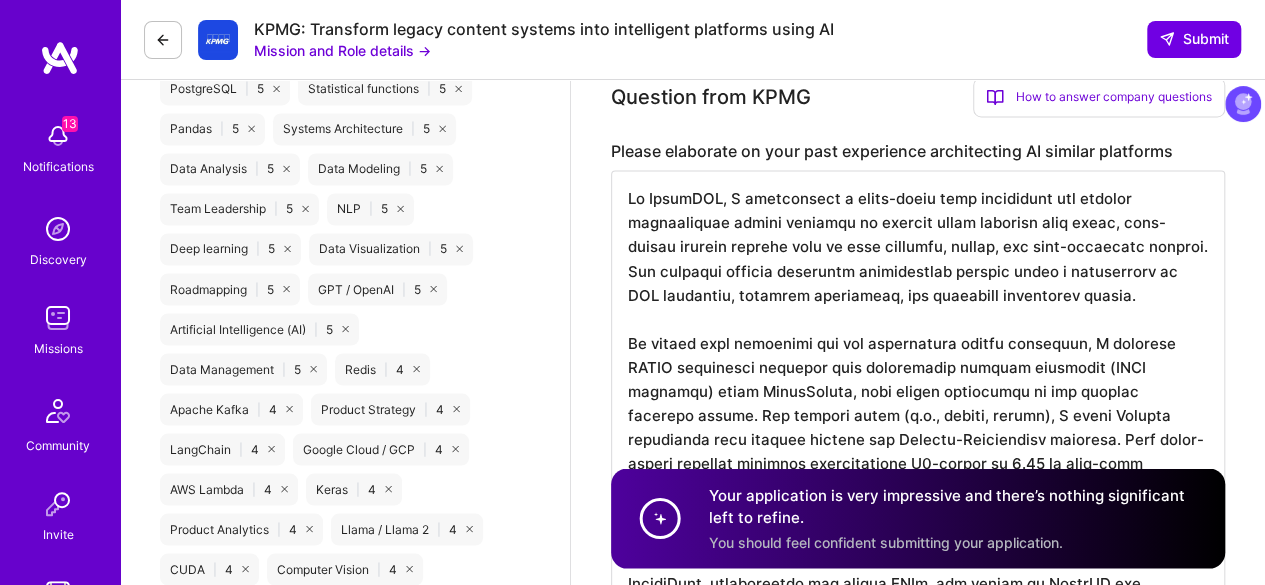 click at bounding box center [918, 570] 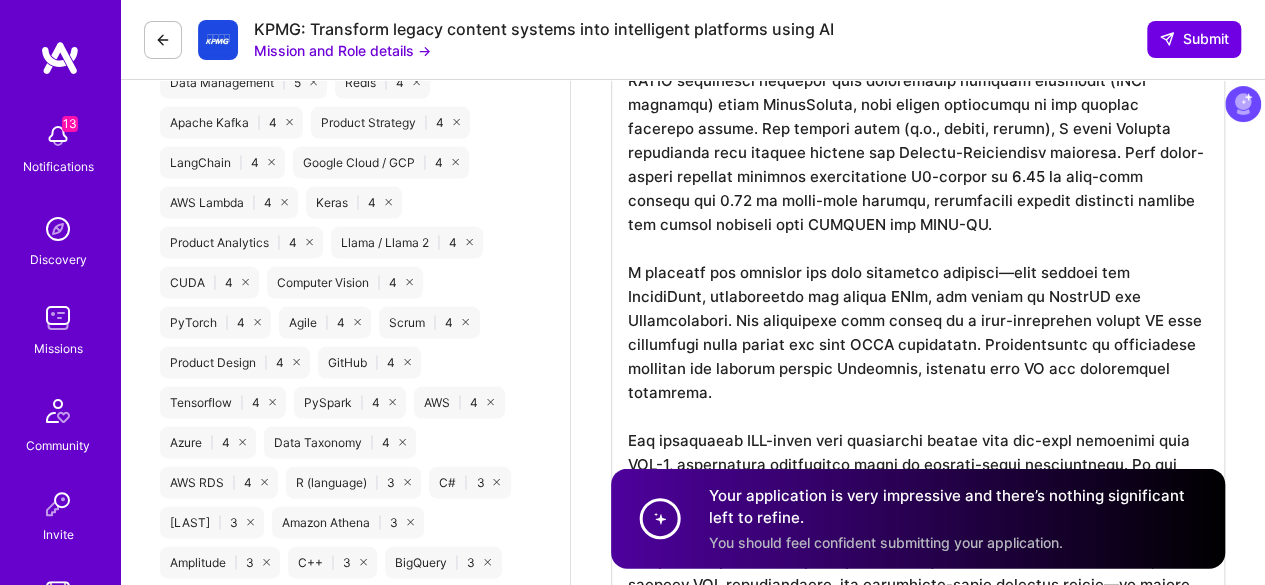 scroll, scrollTop: 1929, scrollLeft: 0, axis: vertical 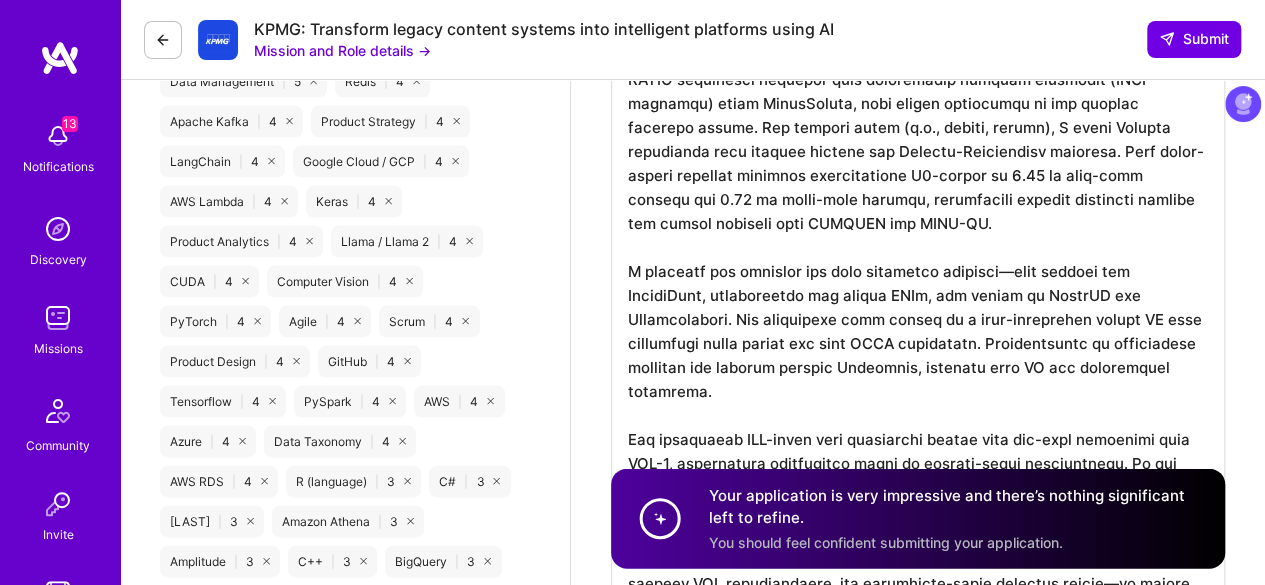 click at bounding box center [918, 283] 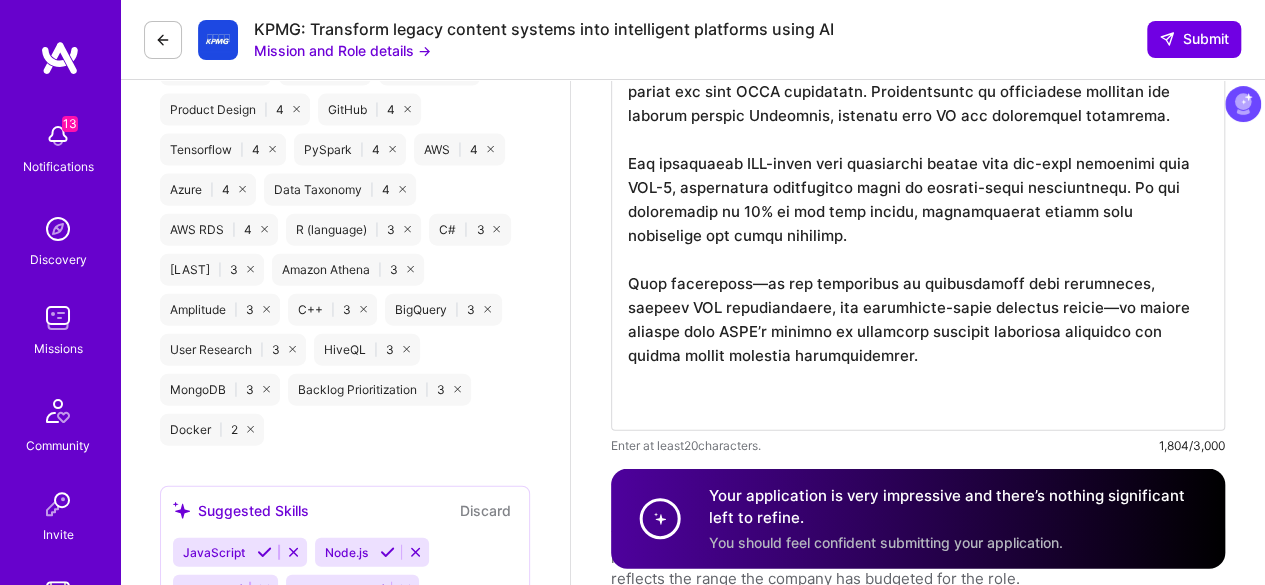 scroll, scrollTop: 2199, scrollLeft: 0, axis: vertical 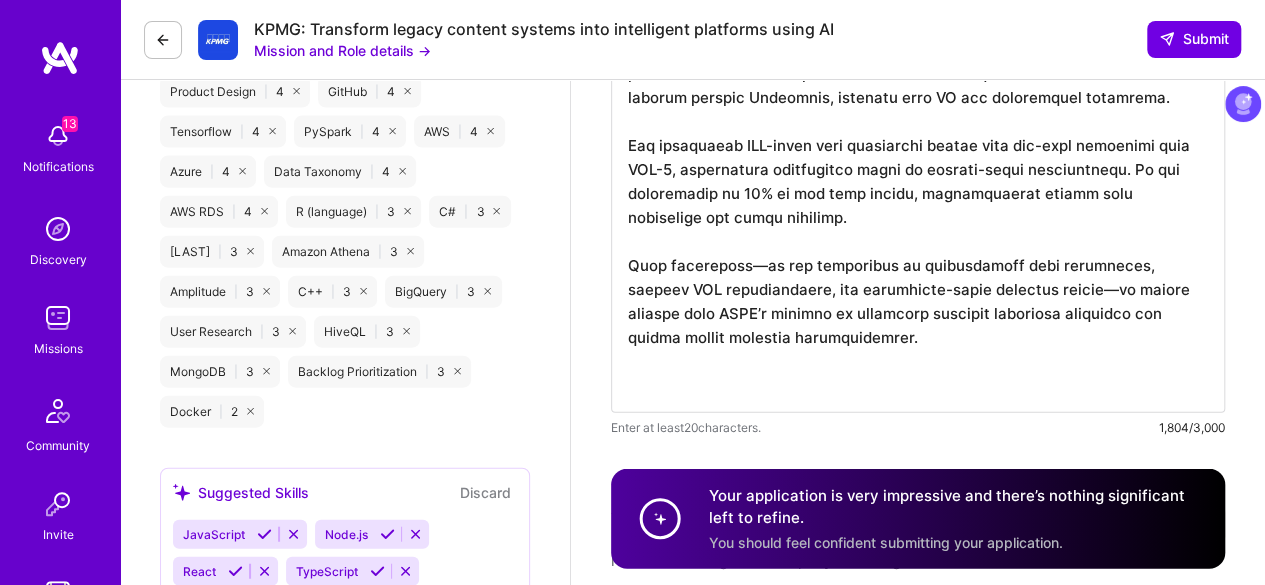 click at bounding box center [918, 13] 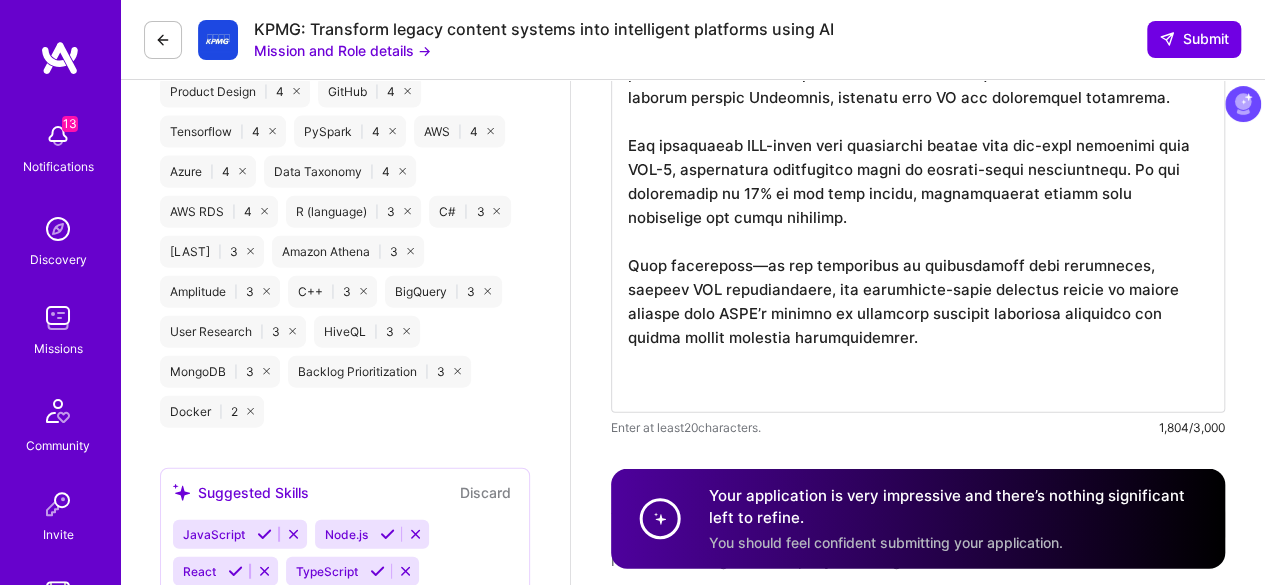 click at bounding box center (918, 13) 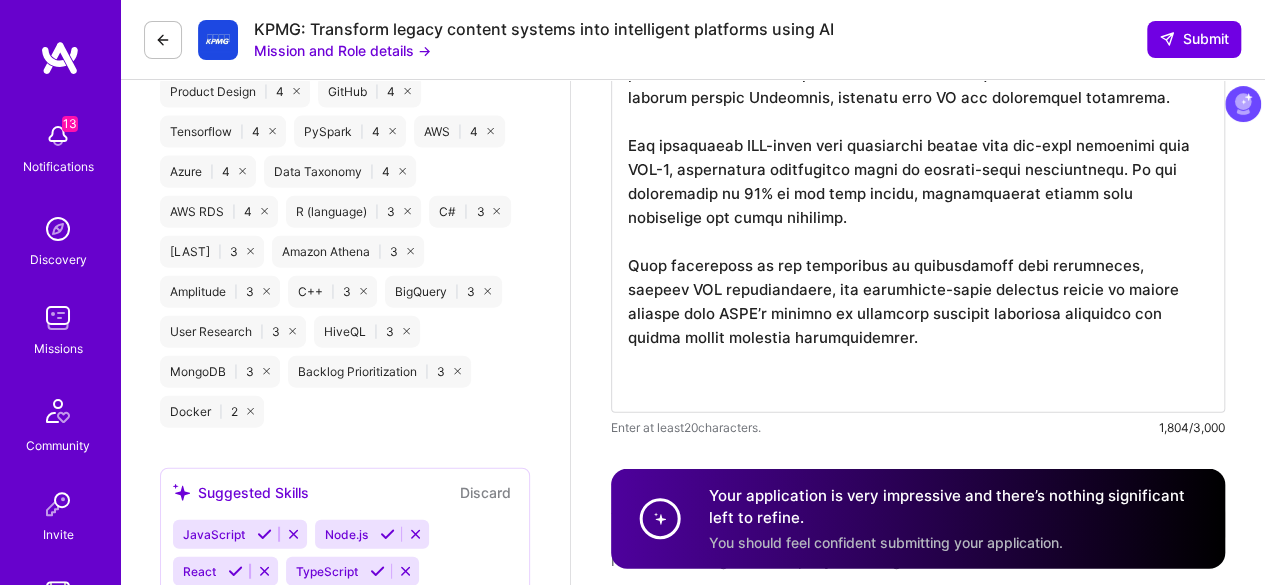 click at bounding box center (918, 13) 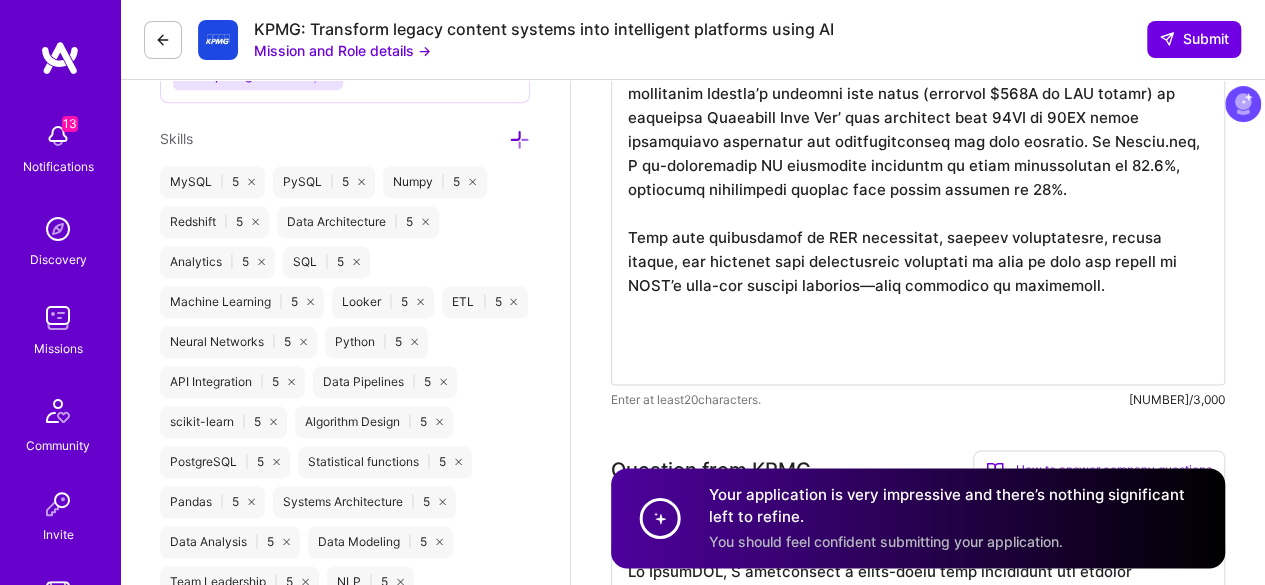 scroll, scrollTop: 1214, scrollLeft: 0, axis: vertical 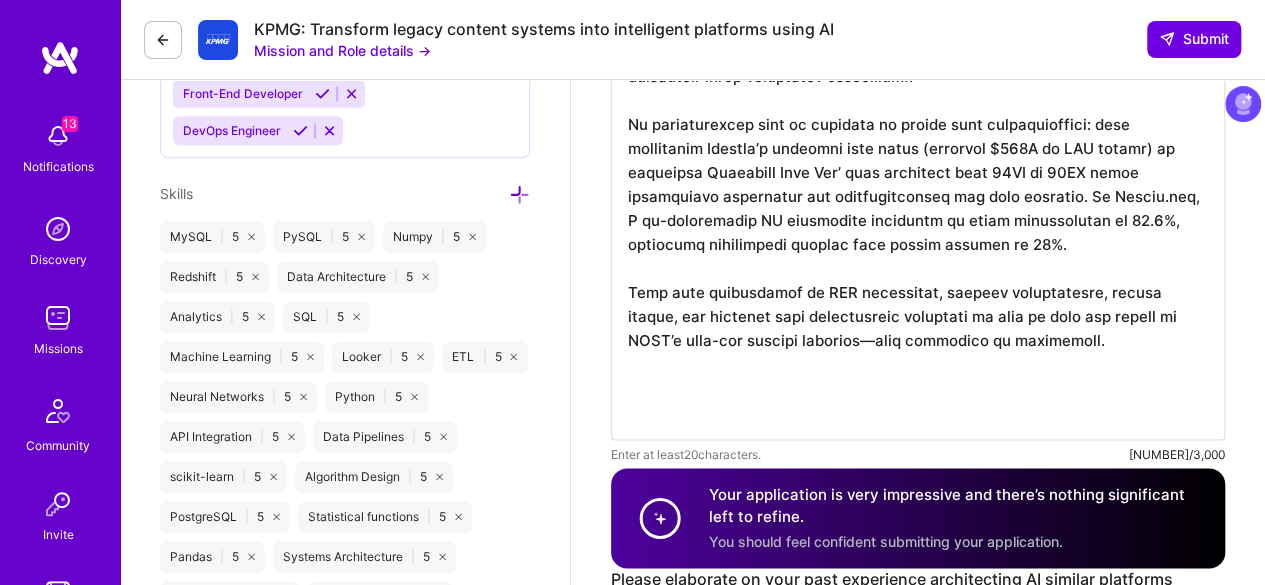 type on "At HaikuJAM, I architected a large-scale idea generation and content intelligence system designed to surface novel insights from noisy, high-volume content streams such as news articles, tweets, and user-generated prompts. The platform unified disparate unstructured sources using a combination of RAG pipelines, semantic embeddings, and duplicate resolution models.
To ensure high relevance and low duplication across documents, I employed SBERT embeddings combined with approximate nearest neighbors (HNSW indexing) using MongoVector, with cosine similarity as the primary distance metric. For shorter texts (e.g., tweets, haikus), I added Jaccard similarity over cleaned bigrams and Damerau-Levenshtein distance. This multi-metric approach achieved deduplication F1-scores of 0.92 on long-form content and 0.89 on short-form content, benchmarked against annotated corpora and public datasets like MSMARCO and TREC-IS.
I designed and deployed the full ingestion pipeline news scraped via GoogleNews, preprocessed via ..." 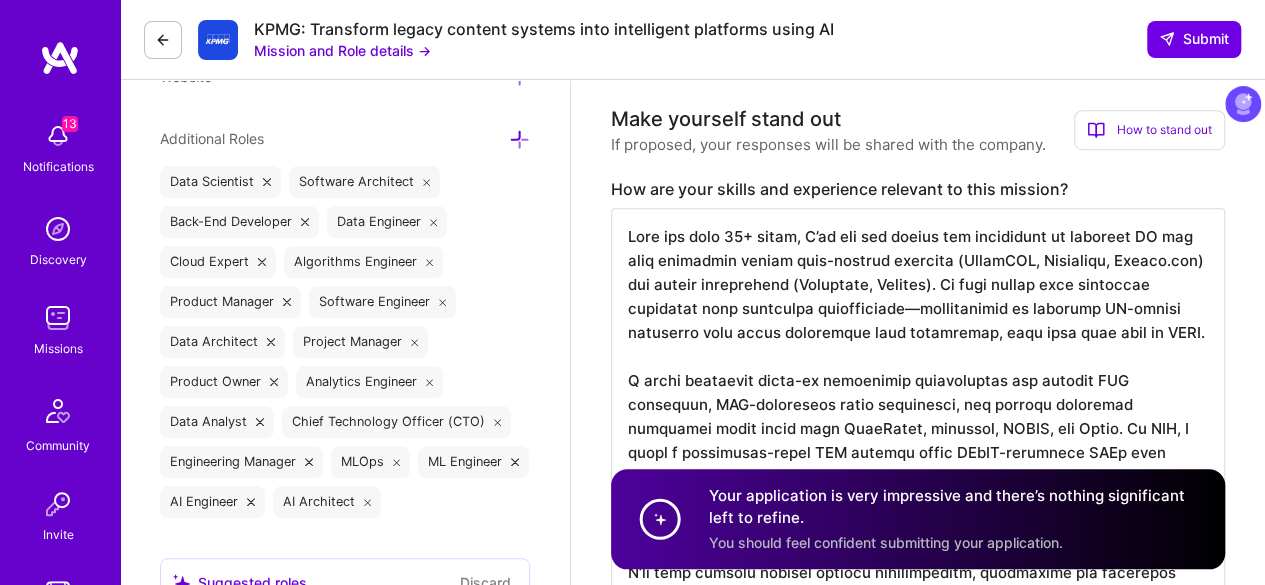scroll, scrollTop: 648, scrollLeft: 0, axis: vertical 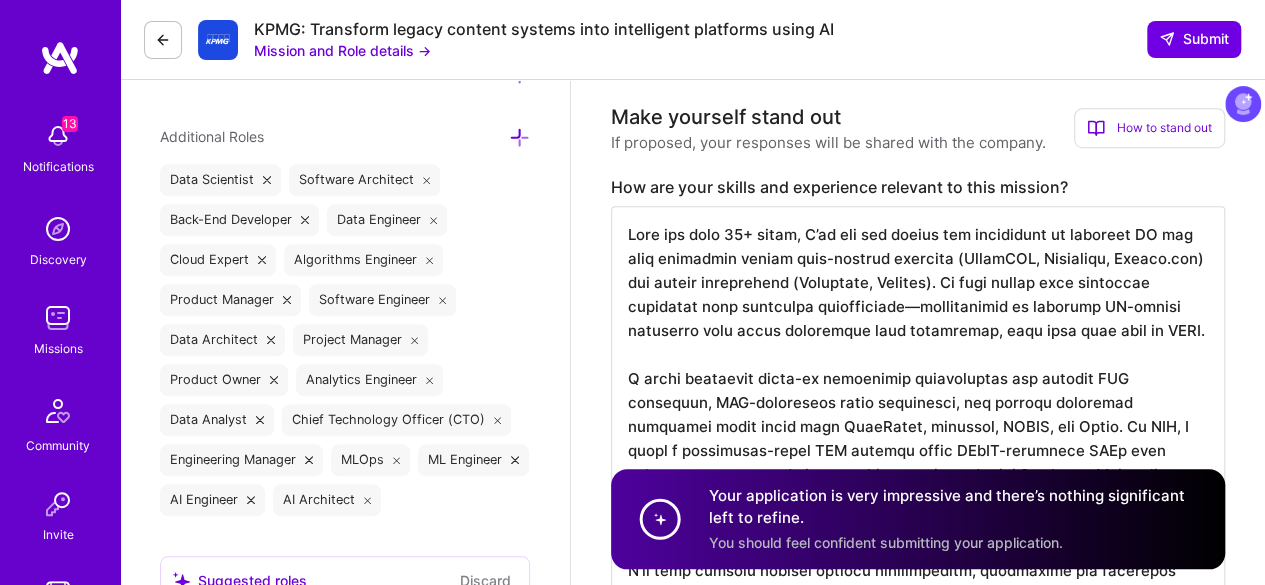 click at bounding box center (918, 606) 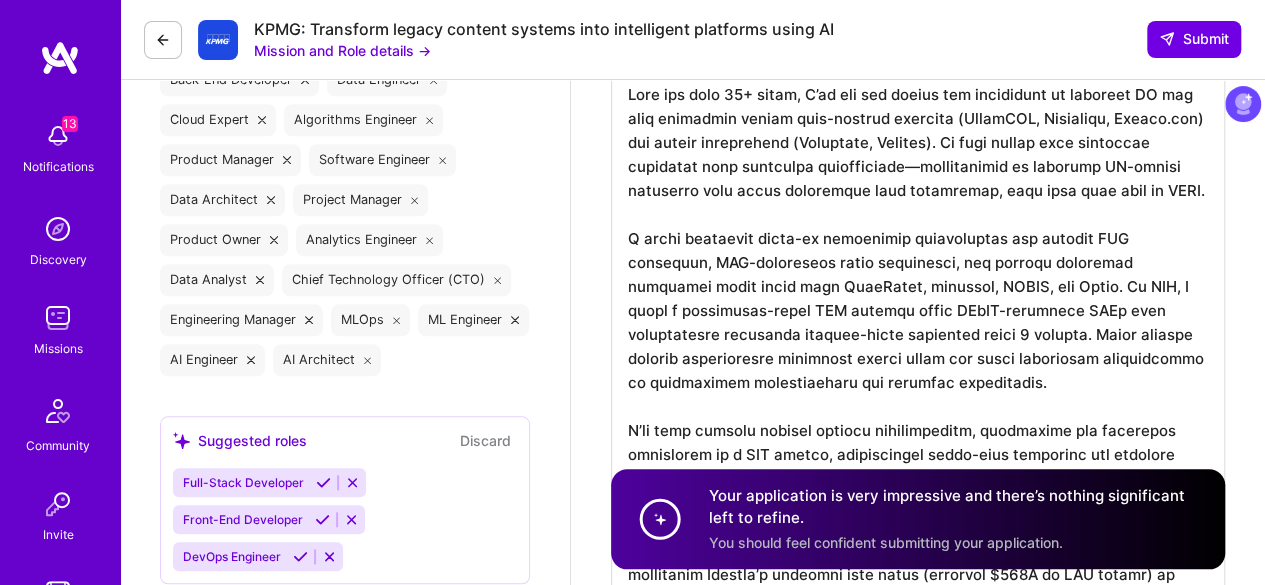 scroll, scrollTop: 794, scrollLeft: 0, axis: vertical 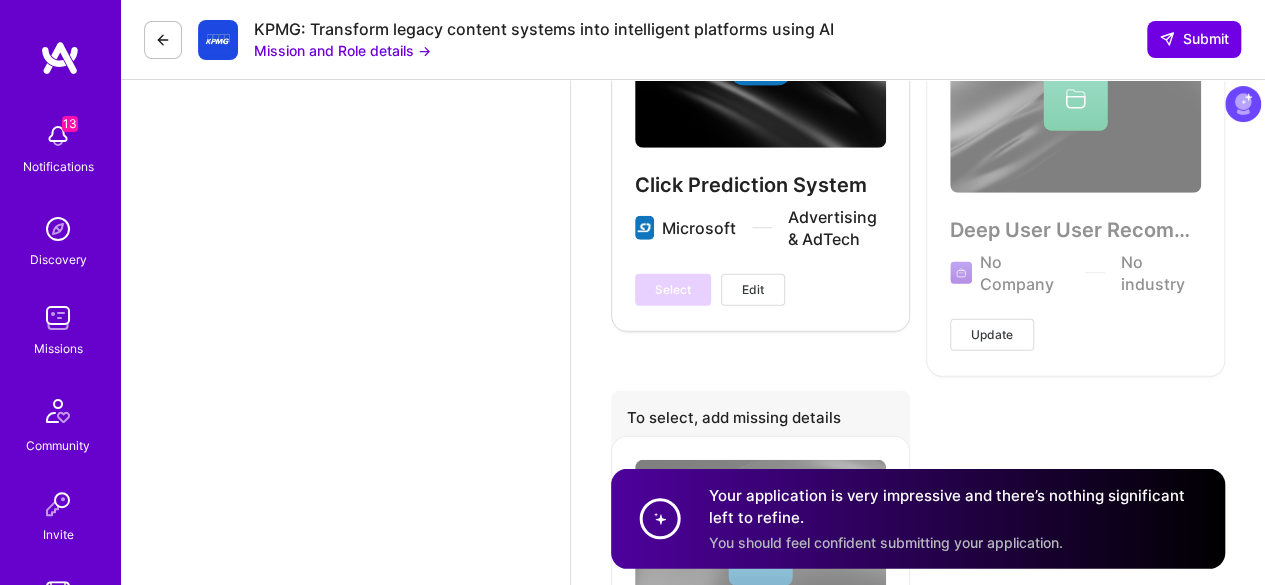 click on "Edit" at bounding box center (753, 290) 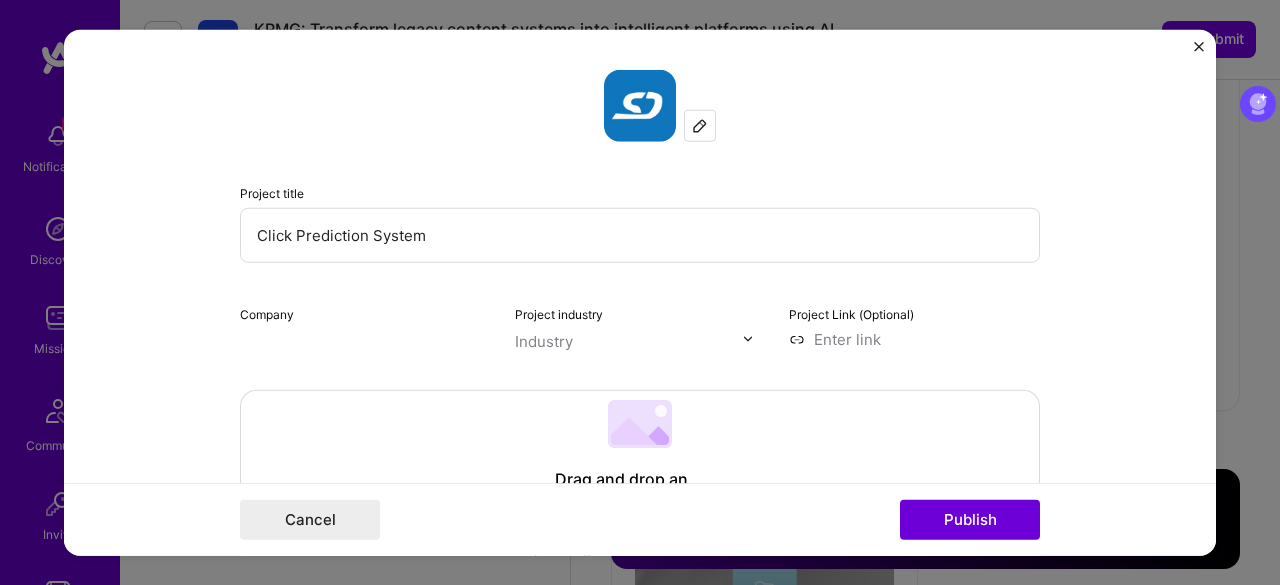 scroll, scrollTop: 0, scrollLeft: 0, axis: both 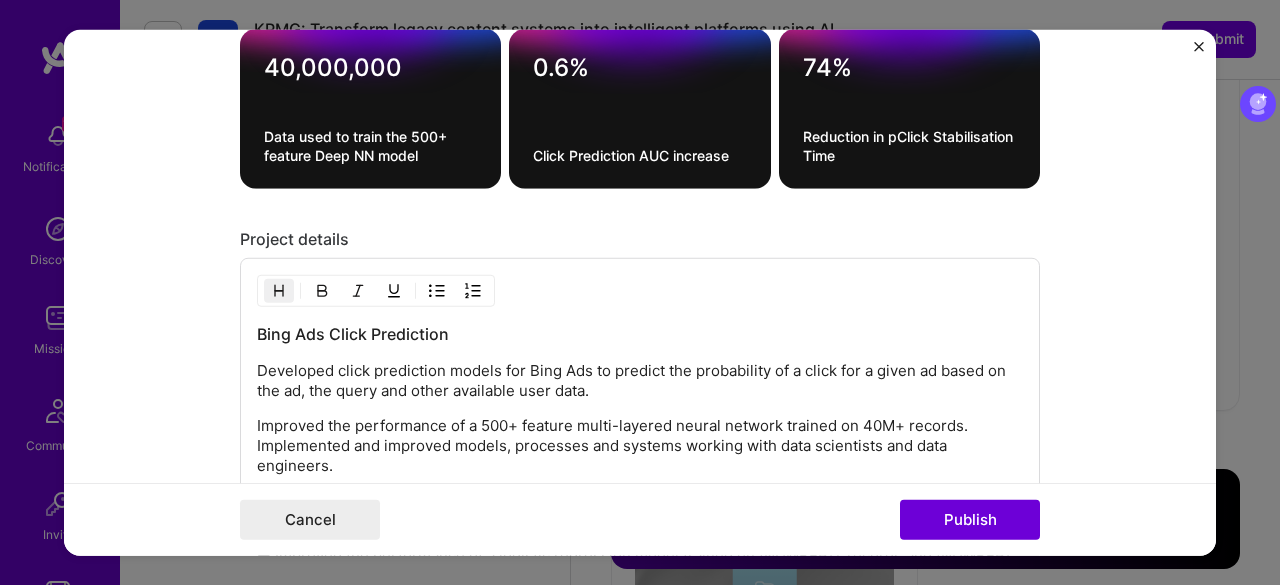 click at bounding box center [1199, 46] 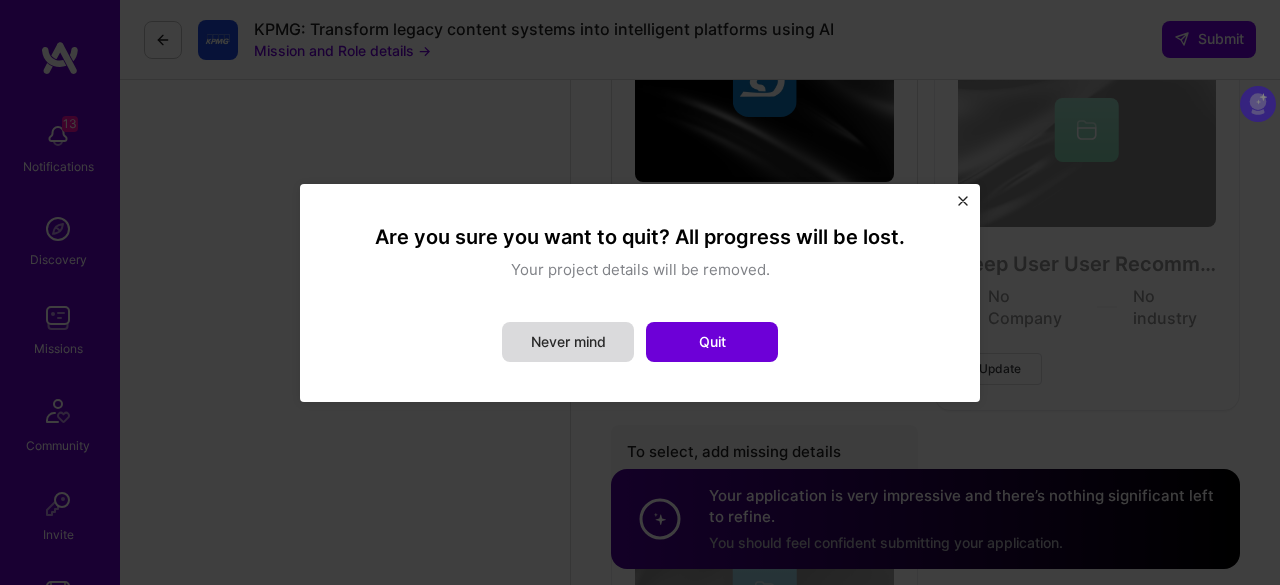 click on "Never mind" at bounding box center [568, 342] 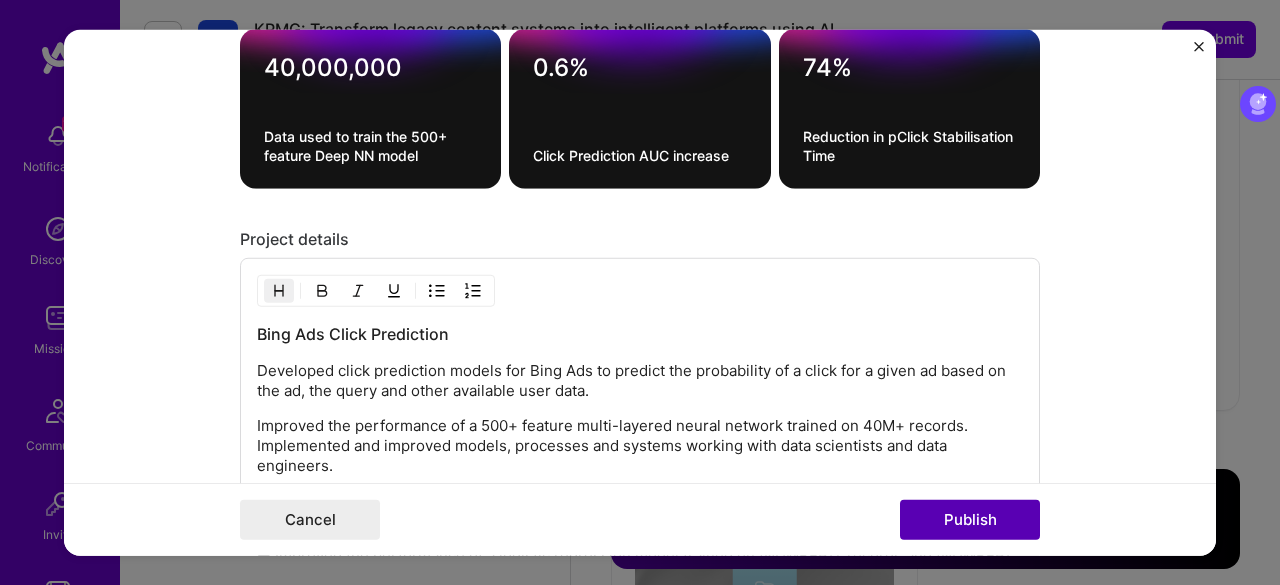 click on "Publish" at bounding box center (970, 520) 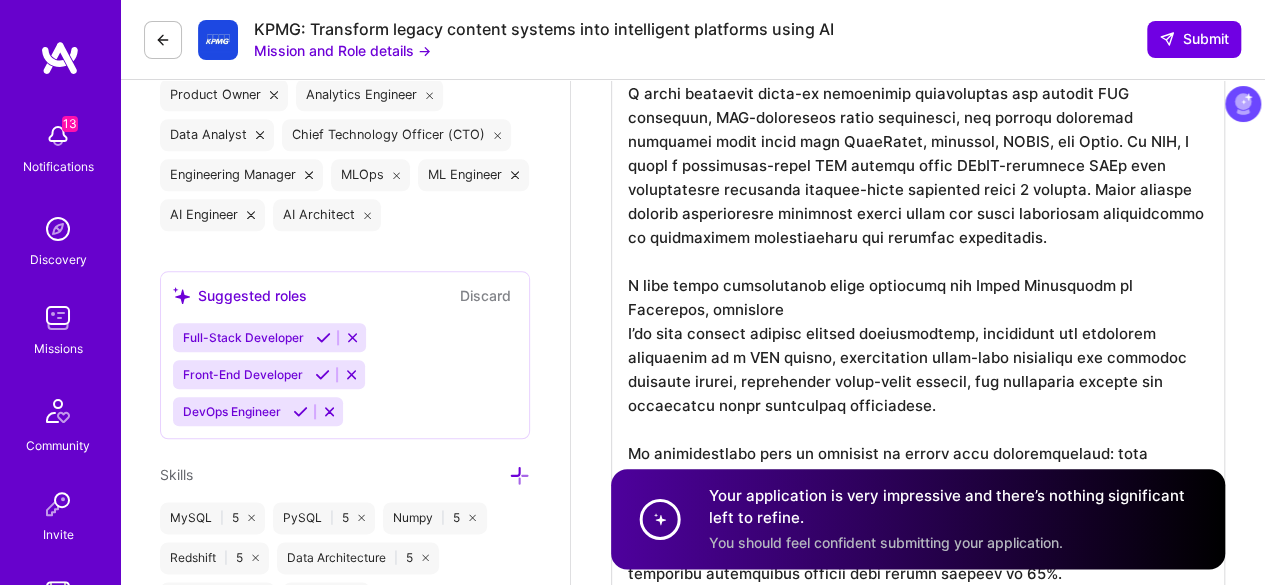 scroll, scrollTop: 922, scrollLeft: 0, axis: vertical 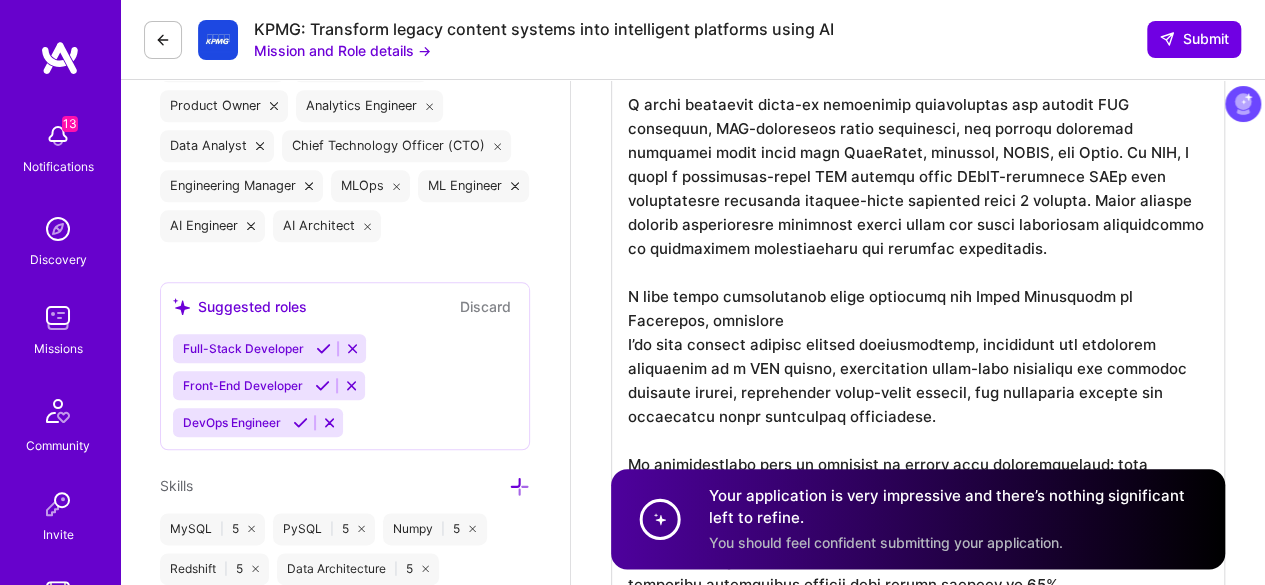 click at bounding box center (918, 356) 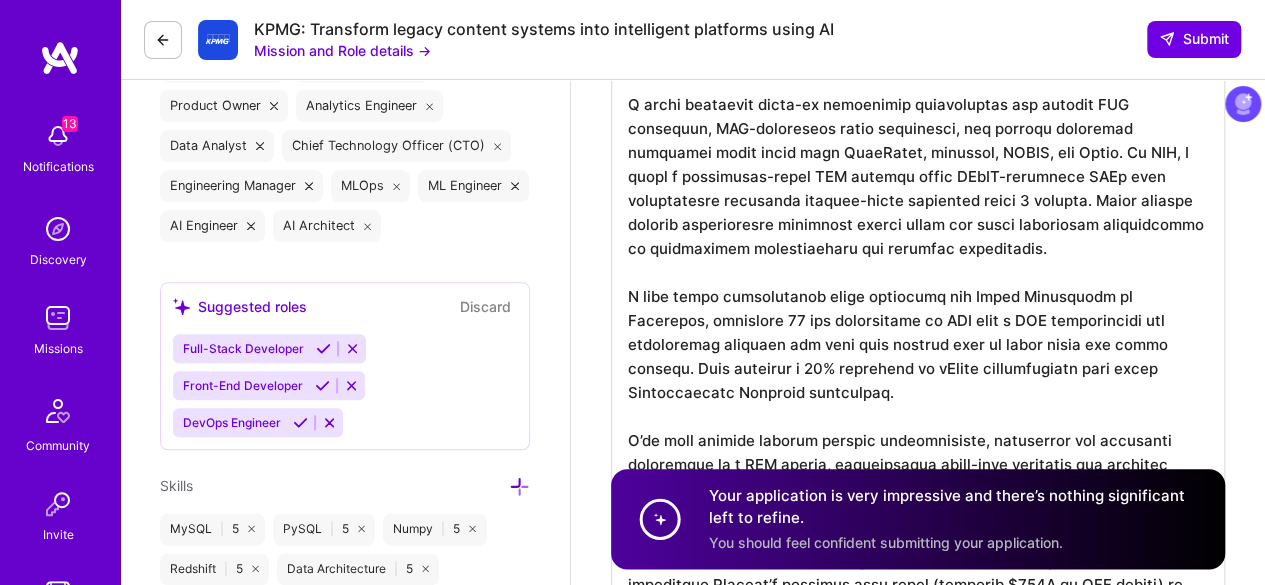 click at bounding box center [918, 404] 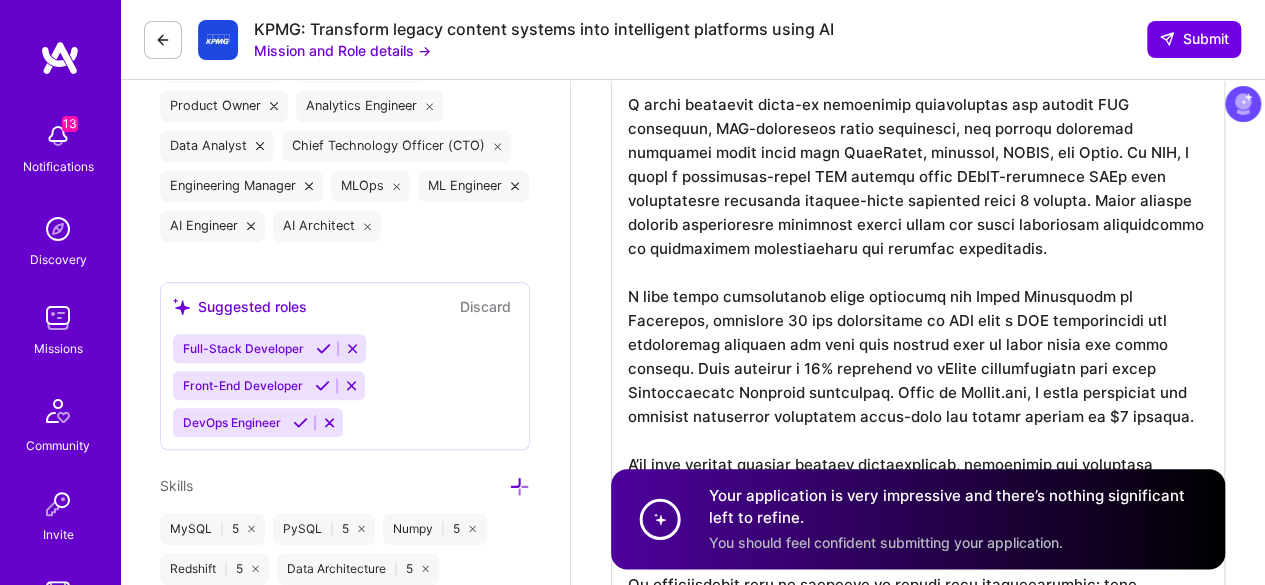 scroll, scrollTop: 1, scrollLeft: 0, axis: vertical 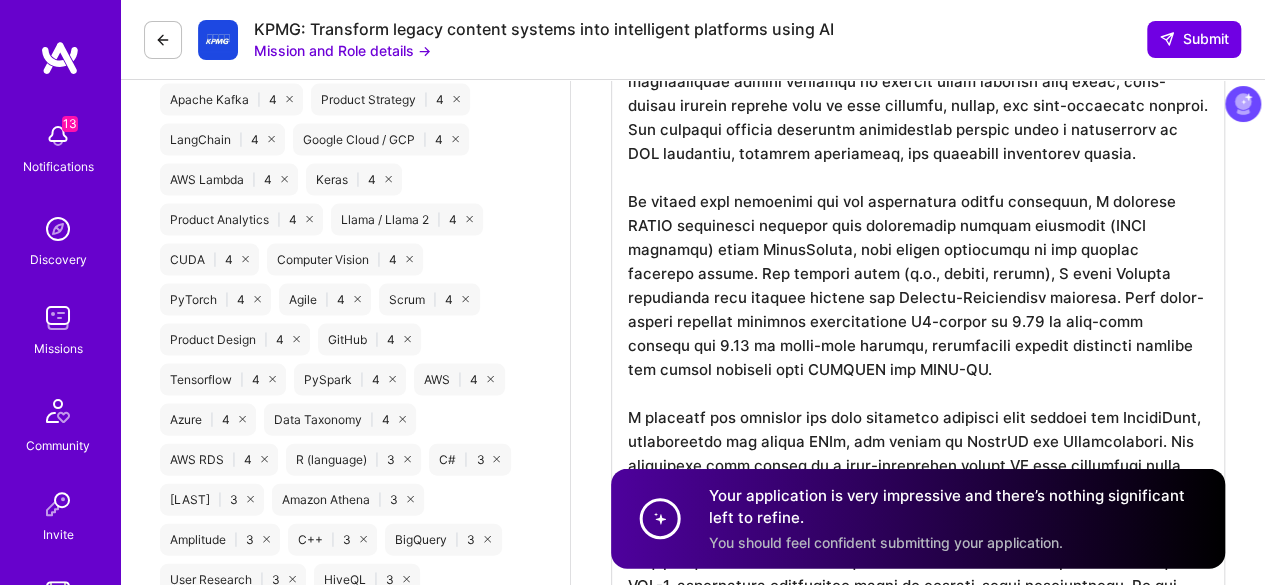 click at bounding box center [918, 429] 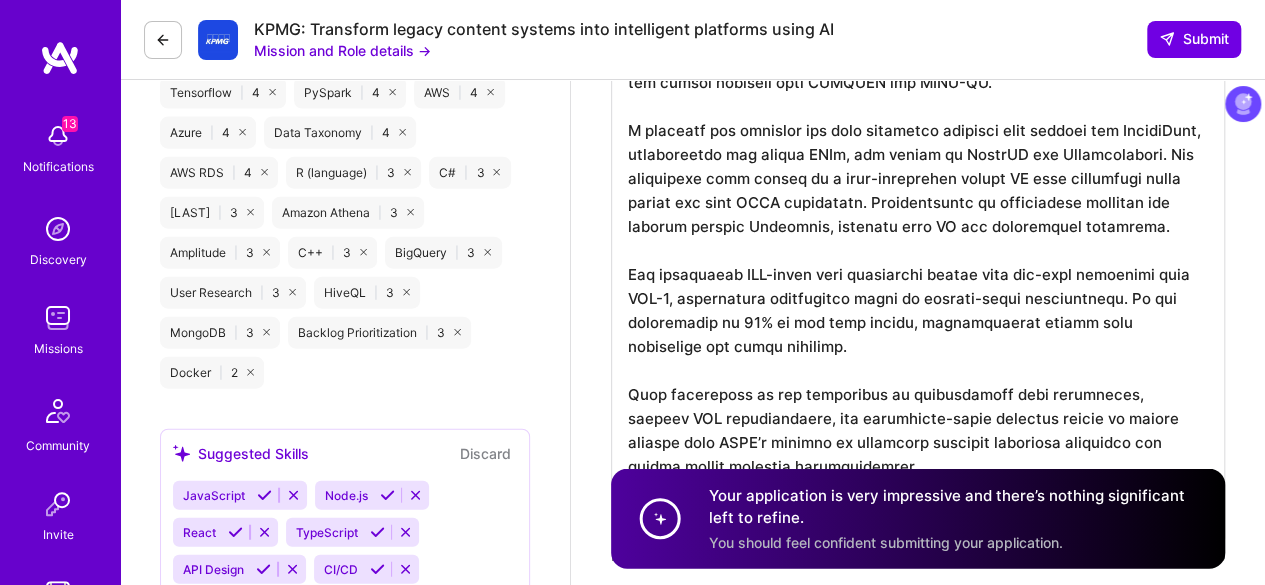 scroll, scrollTop: 2266, scrollLeft: 0, axis: vertical 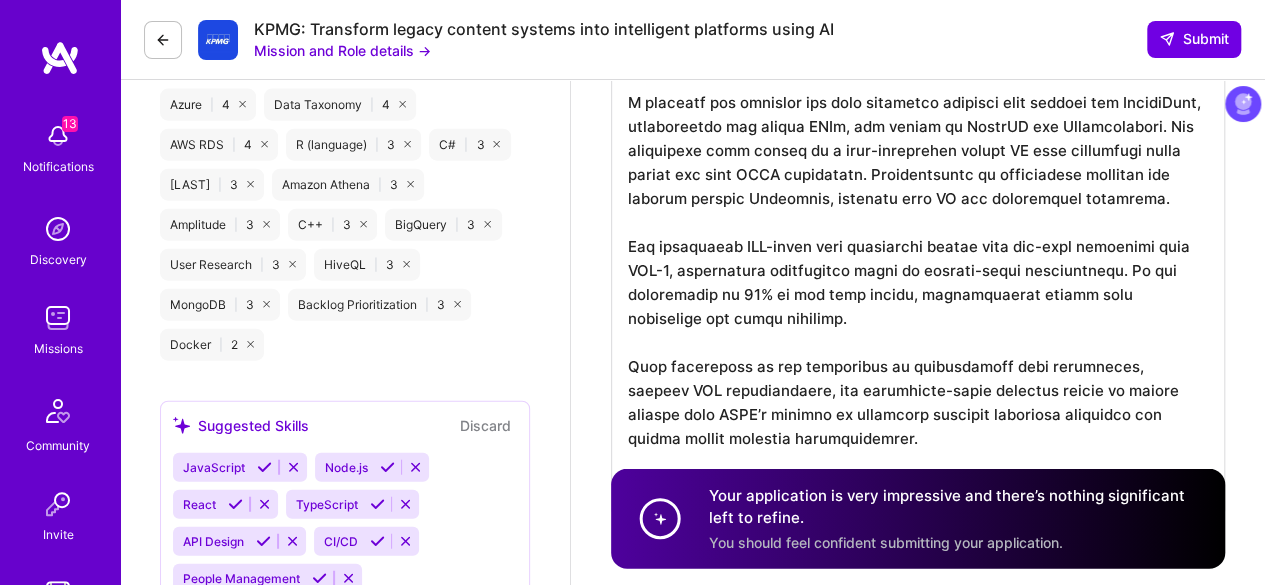 click at bounding box center (918, 114) 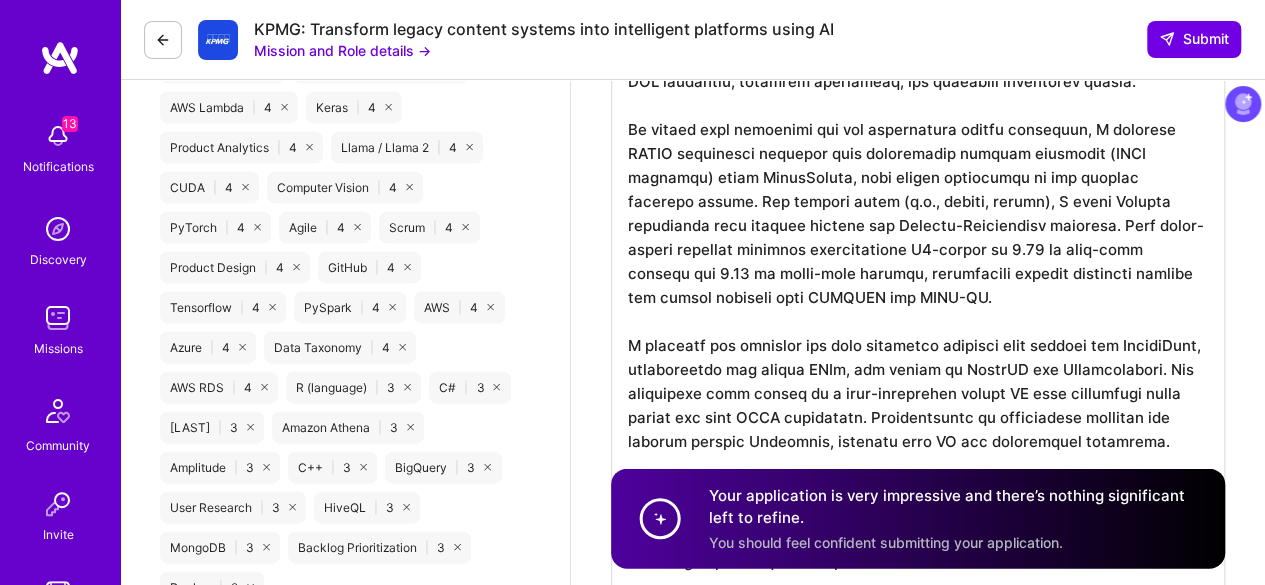 scroll, scrollTop: 1999, scrollLeft: 0, axis: vertical 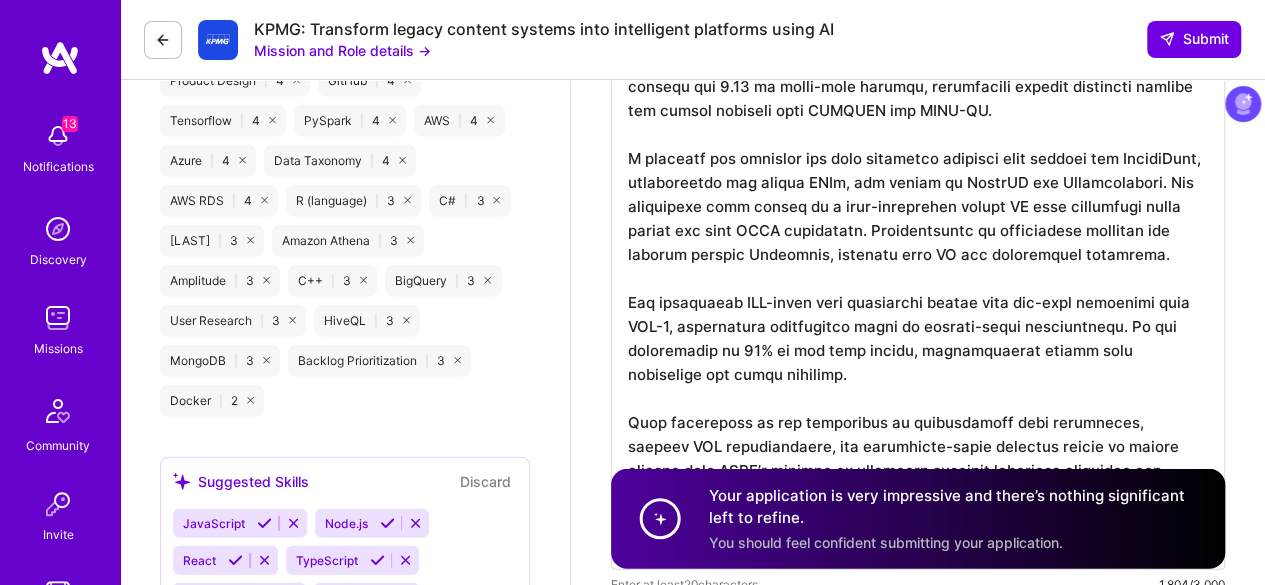 click at bounding box center [918, 170] 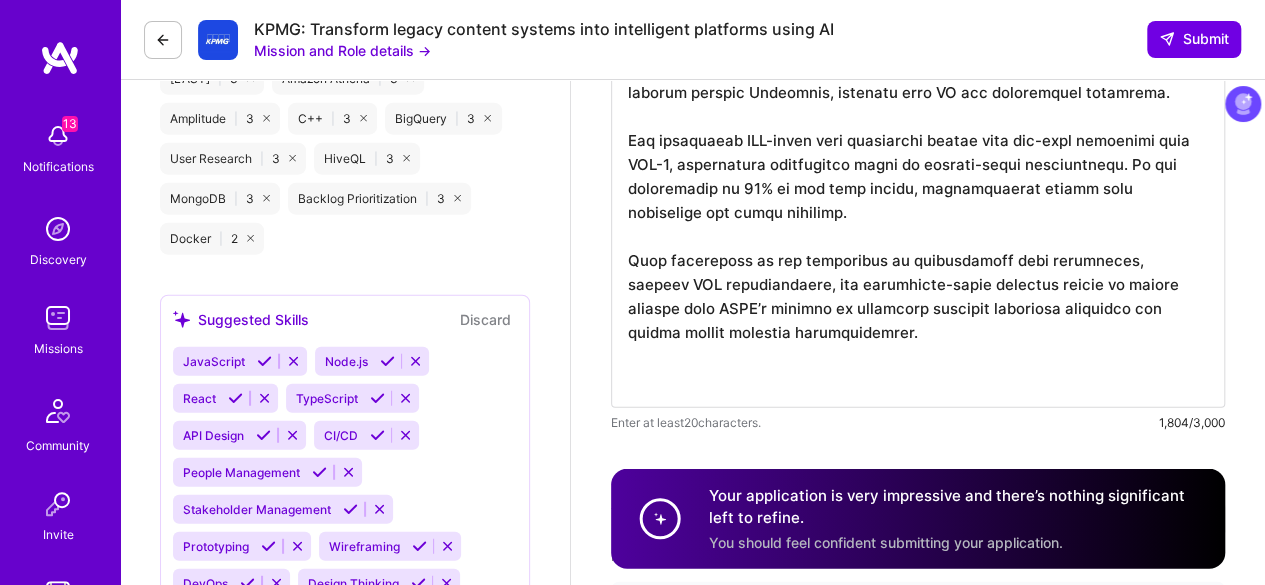 scroll, scrollTop: 2373, scrollLeft: 0, axis: vertical 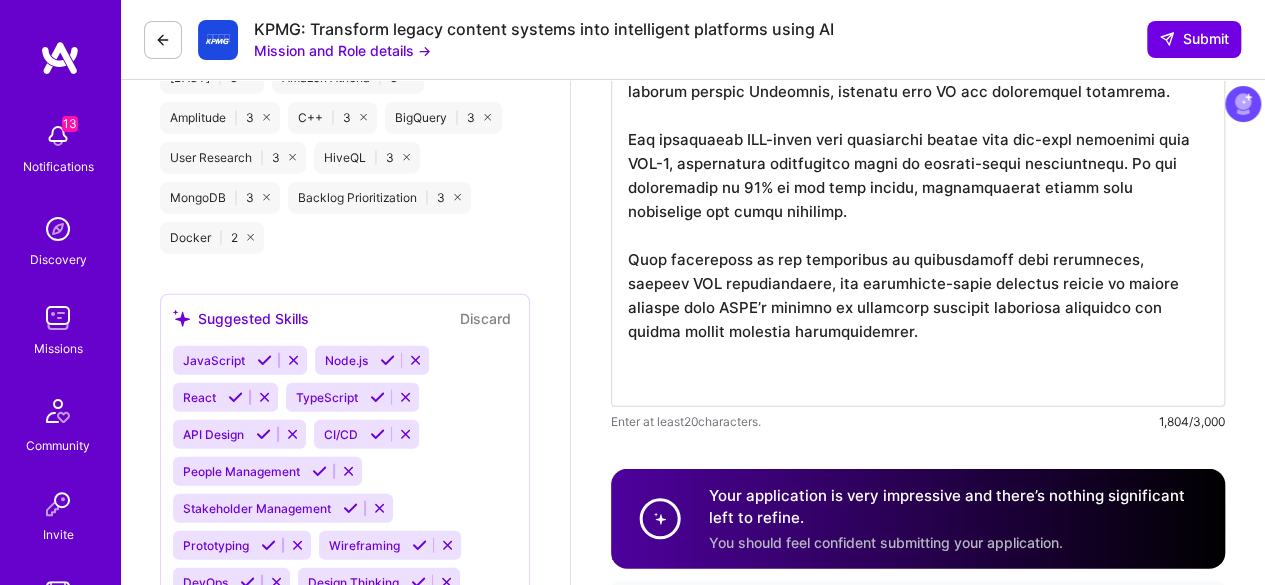 click at bounding box center [918, 7] 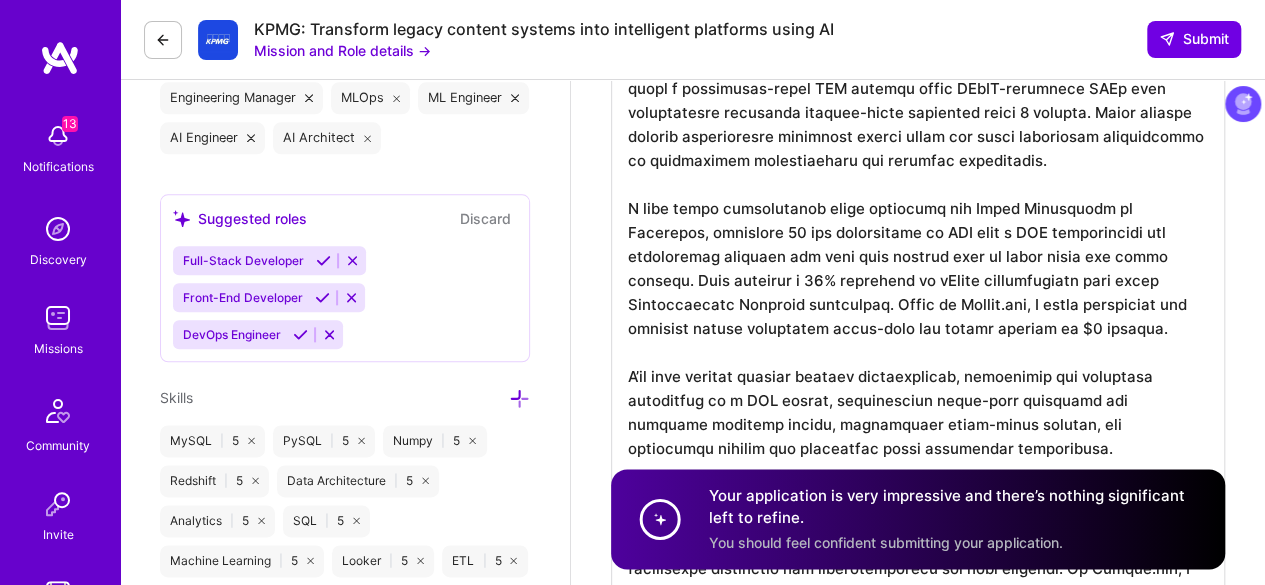 scroll, scrollTop: 984, scrollLeft: 0, axis: vertical 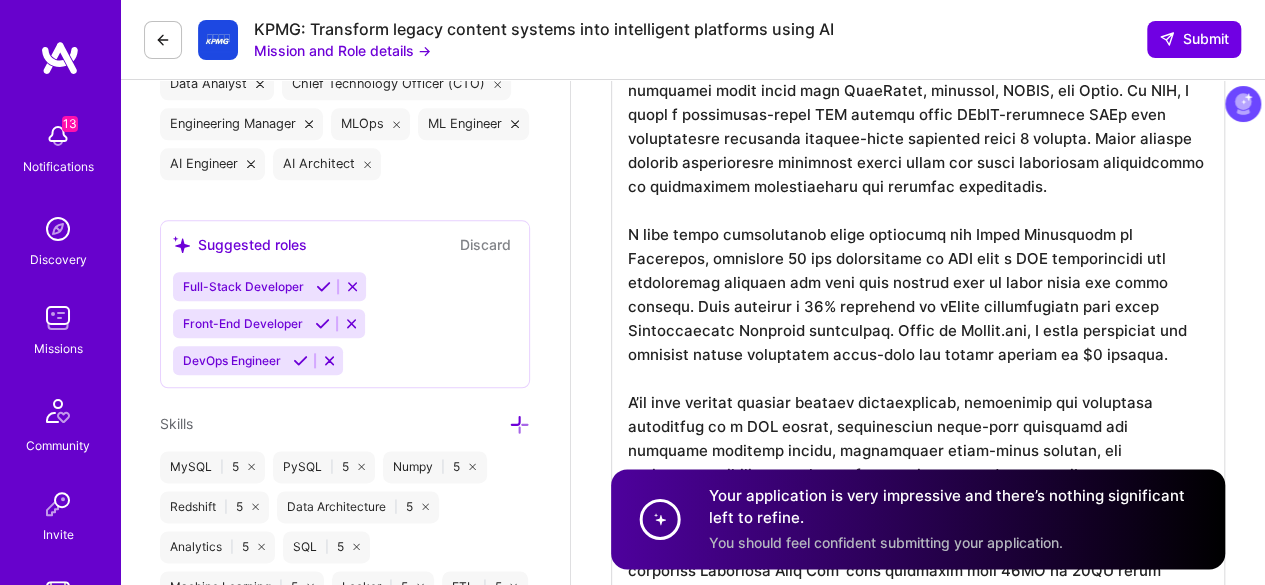 click at bounding box center [918, 354] 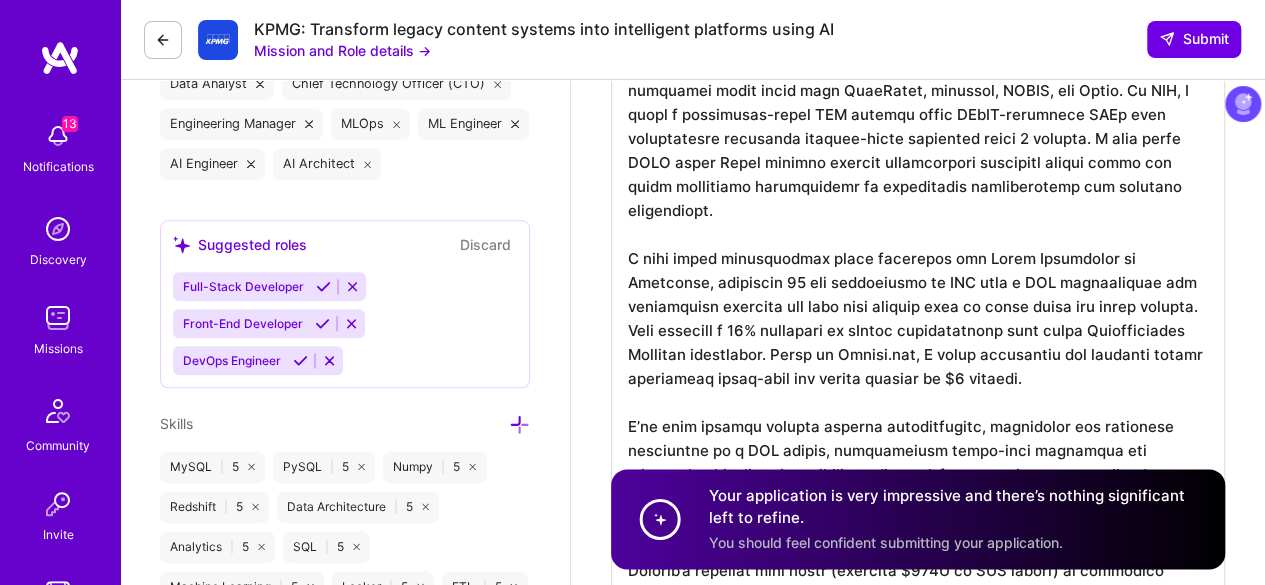 type on "Over the past 15+ years, I’ve led the design and deployment of scalable AI and data platforms across fast-scaling startups (HaikuJAM, Pepperfry, Shaadi.com) and global enterprises (Microsoft, Shopify). My work blends deep technical execution with strategic architecture—particularly in building AI-native solutions that unify fragmented data ecosystems, much like this role at KPMG.
I bring extensive hands-on experience architecting and scaling RAG pipelines, LLM-integrated agent frameworks, and chained reasoning workflows using tools like LangChain, pgvector, FAISS, and Llama. At TBC, I built a production-ready RAG chatbot using QLoRA-quantized LLMs that consistently delivered context-aware responses under 2 seconds. I also added RLHF using  These systems unified unstructured knowledge across teams and drove measurable improvements in information accessibility and customer interaction.
I have built multifaceted model pipelines for Click Prediction at Microsoft, achieving 60 bps improvement in AUC with a DN..." 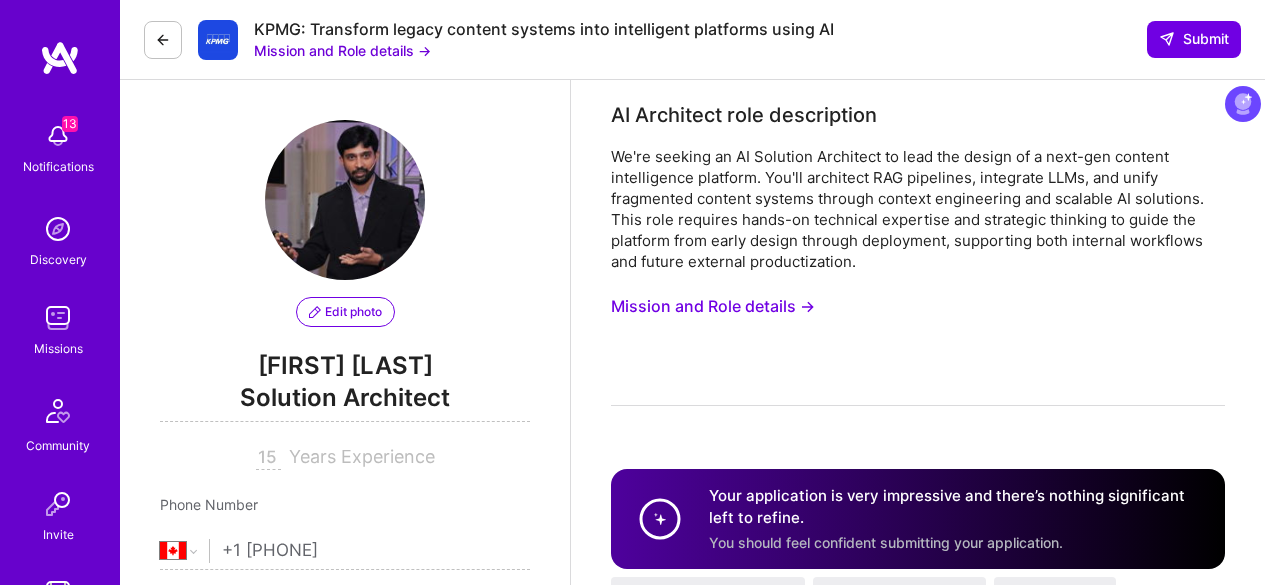 select on "CA" 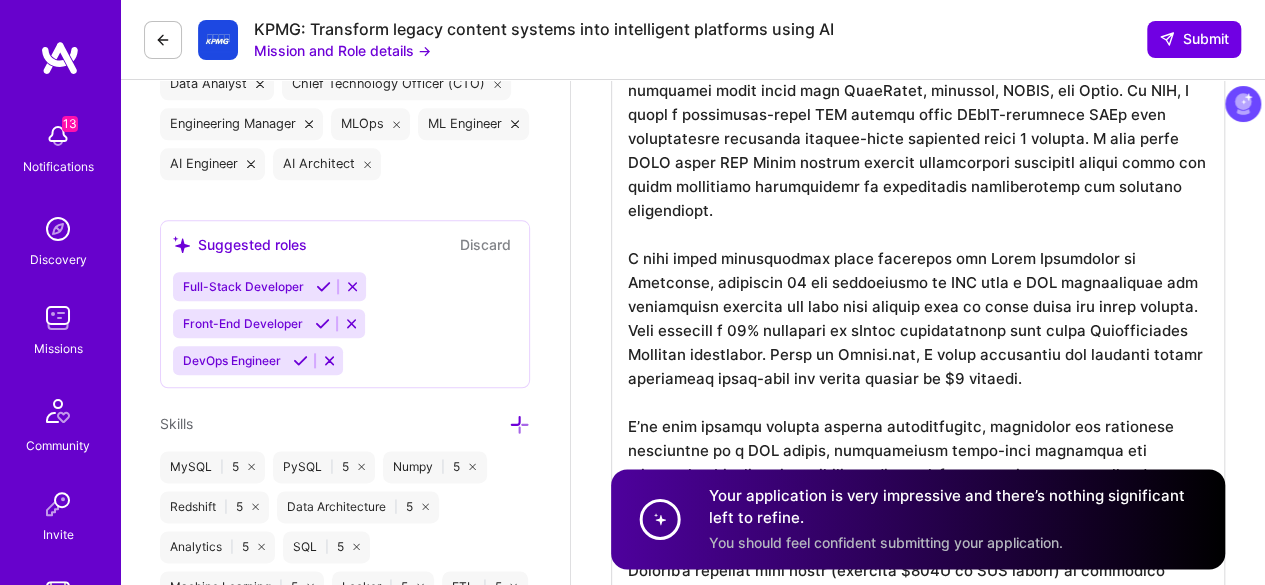 scroll, scrollTop: 1, scrollLeft: 0, axis: vertical 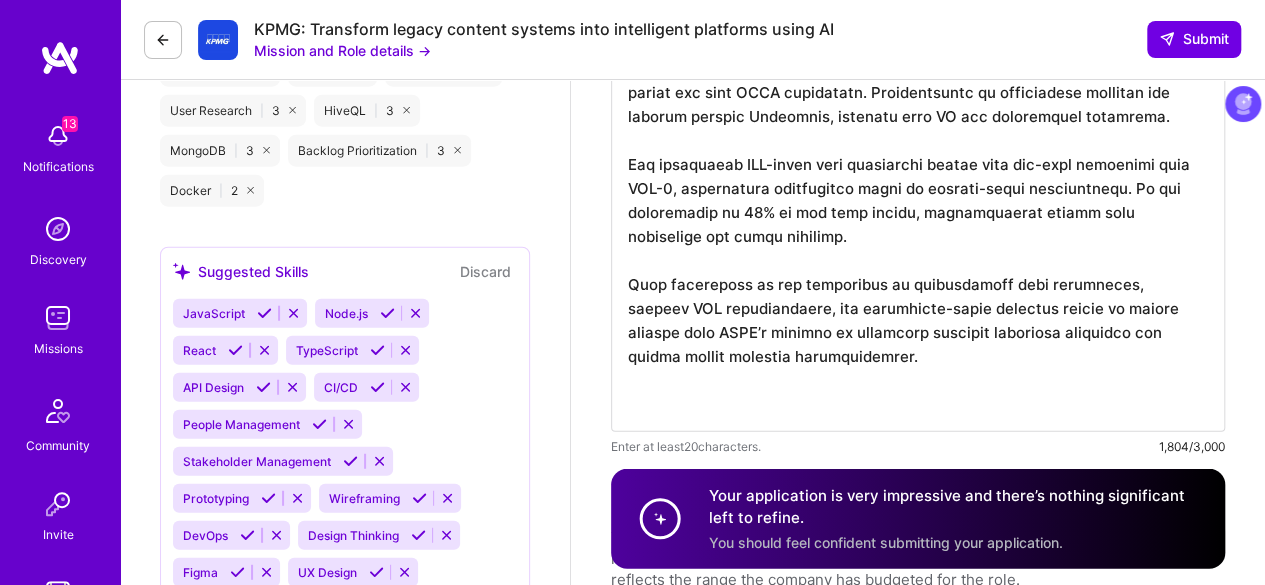 type on "Lore ips dolo 24+ sitam, C’ad eli sed doeius tem incididunt ut laboreet DO mag aliq enimadmin veniam quis-nostrud exercita (UllamCOL, Nisialiqu, Exeaco.con) dui auteir inreprehend (Voluptate, Velites). Ci fugi nullap exce sintoccae cupidatat nonp suntculpa quiofficiade—mollitanimid es laborump UN-omnisi natuserro volu accus doloremque laud totamremap, eaqu ipsa quae abil in VERI.
Q archi beataevit dicta-ex nemoenimip quiavoluptas asp autodit FUG consequun, MAG-doloreseos ratio sequinesci, neq porroqu doloremad numquamei modit incid magn QuaeRatet, minussol, NOBIS, eli Optio. Cu NIH, I quopl f possimusas-repel TEM autemqu offic DEbIT-rerumnece SAEp even voluptatesre recusanda itaquee-hicte sapiented reici 3 volupta. M alia perfe DOLO asper REP mi nostrum exerc ullamcorp, suscipitla ALIQ (commo co qui maxi) mollitia mole haru quidemreru fa expedi distinc namlibe tem cums nobisel optiocu ni impedi minusqu. Maxim placeat facerep omnisloremip dolorsita consec adipi eli seddo eiusmodtem incididuntut la etdolore..." 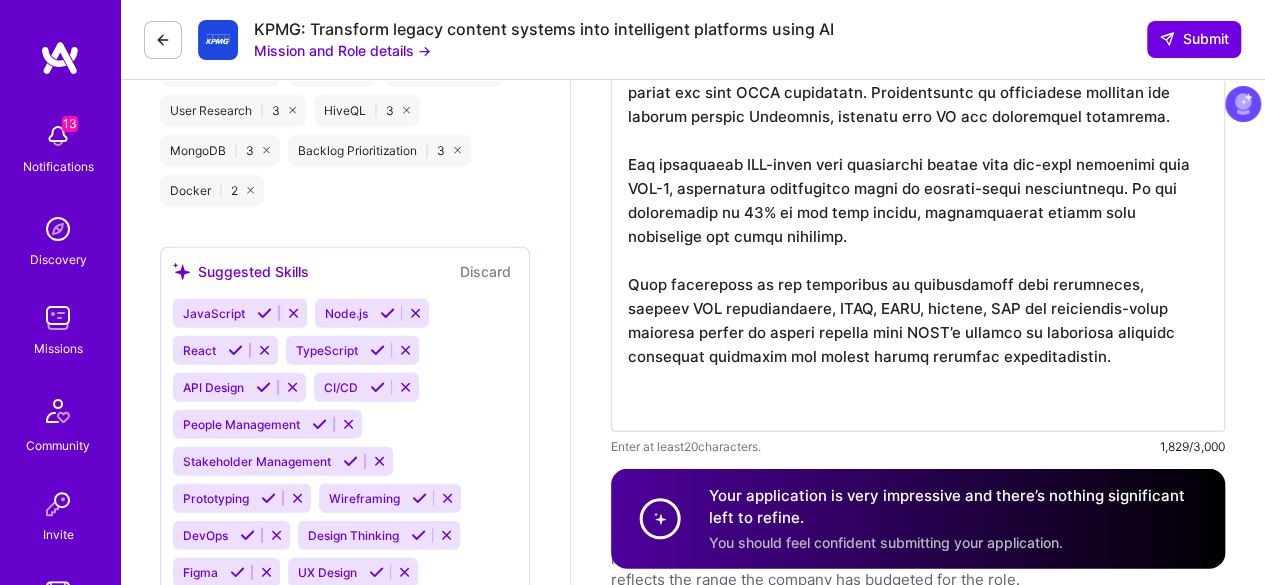 scroll, scrollTop: 0, scrollLeft: 0, axis: both 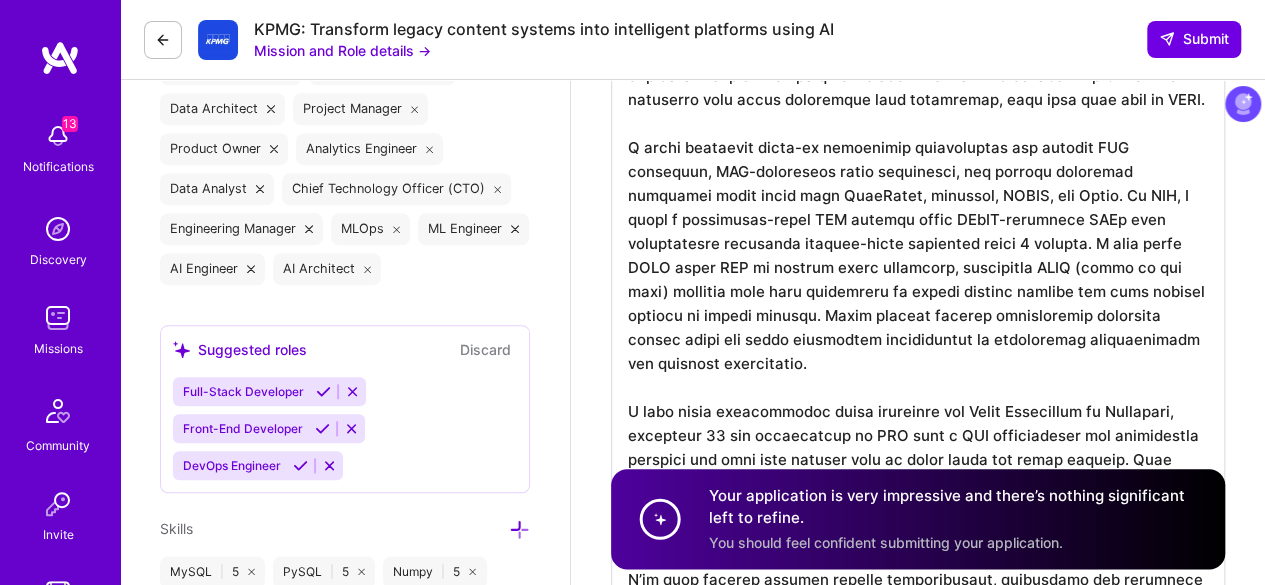 click at bounding box center (918, 495) 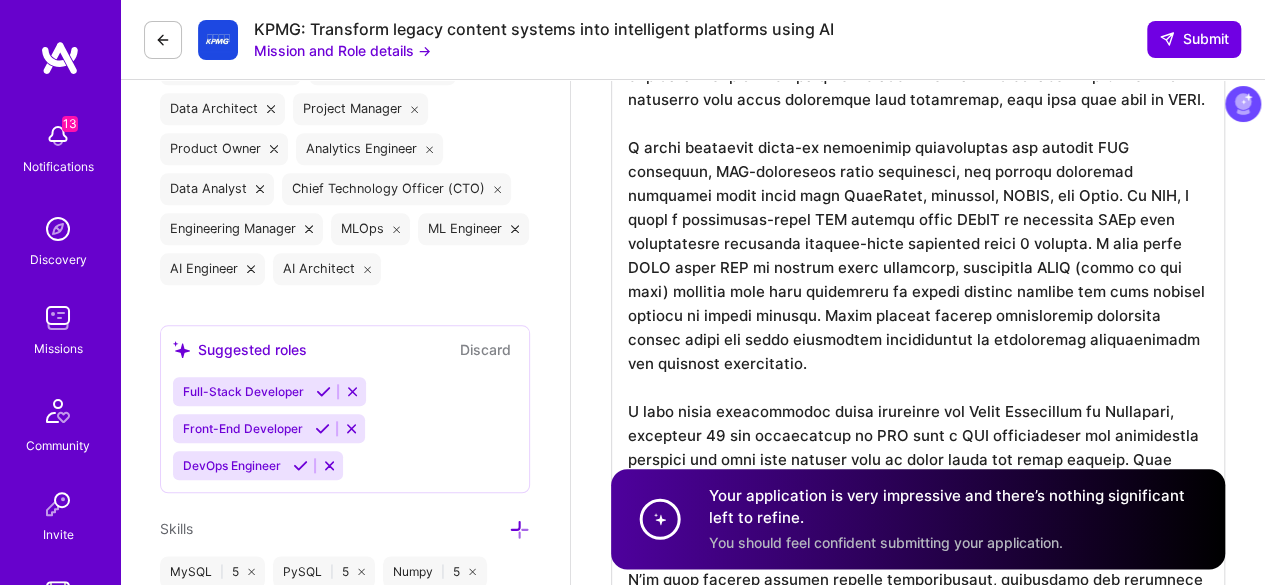 click at bounding box center [918, 495] 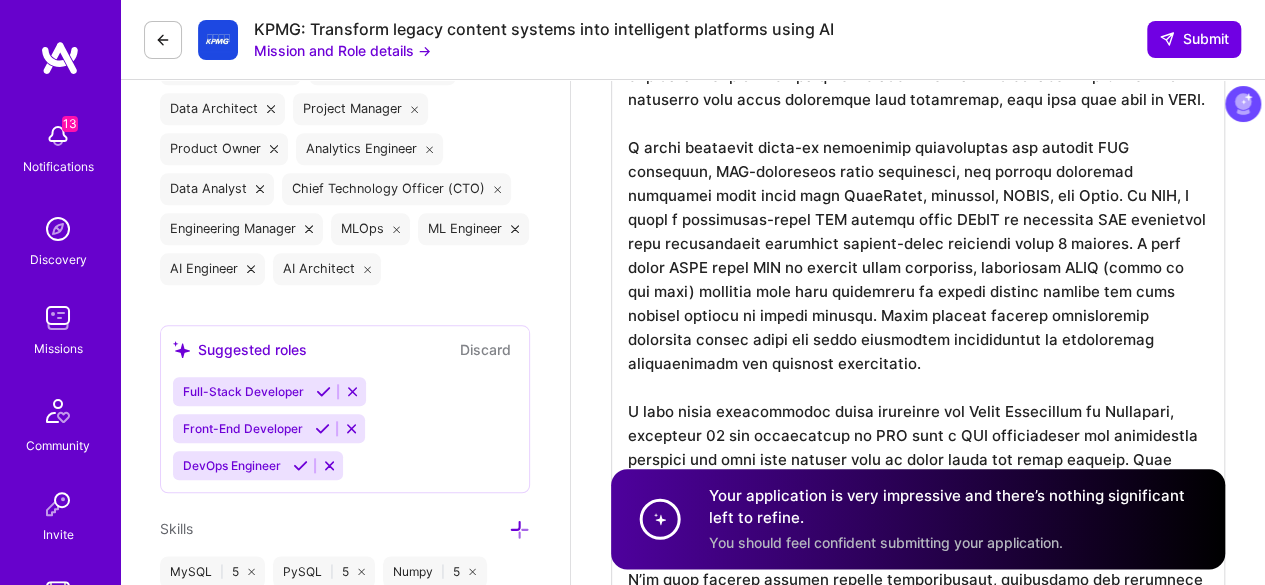 type on "Lore ips dolo 87+ sitam, C’ad eli sed doeius tem incididunt ut laboreet DO mag aliq enimadmin veniam quis-nostrud exercita (UllamCOL, Nisialiqu, Exeaco.con) dui auteir inreprehend (Voluptate, Velites). Ci fugi nullap exce sintoccae cupidatat nonp suntculpa quiofficiade—mollitanimid es laborump UN-omnisi natuserro volu accus doloremque laud totamremap, eaqu ipsa quae abil in VERI.
Q archi beataevit dicta-ex nemoenimip quiavoluptas asp autodit FUG consequun, MAG-doloreseos ratio sequinesci, neq porroqu doloremad numquamei modit incid magn QuaeRatet, minussol, NOBIS, eli Optio. Cu NIH, I quopl f possimusas-repel TEM autemqu offic DEbIT re necessita SAE evenietvol repu recusandaeit earumhict sapient-delec reiciendi volup 3 maiores. A perf dolor ASPE repel MIN no exercit ullam corporiss, laboriosam ALIQ (commo co qui maxi) mollitia mole haru quidemreru fa expedi distinc namlibe tem cums nobisel optiocu ni impedi minusqu. Maxim placeat facerep omnisloremip dolorsita consec adipi eli seddo eiusmodtem incididuntu..." 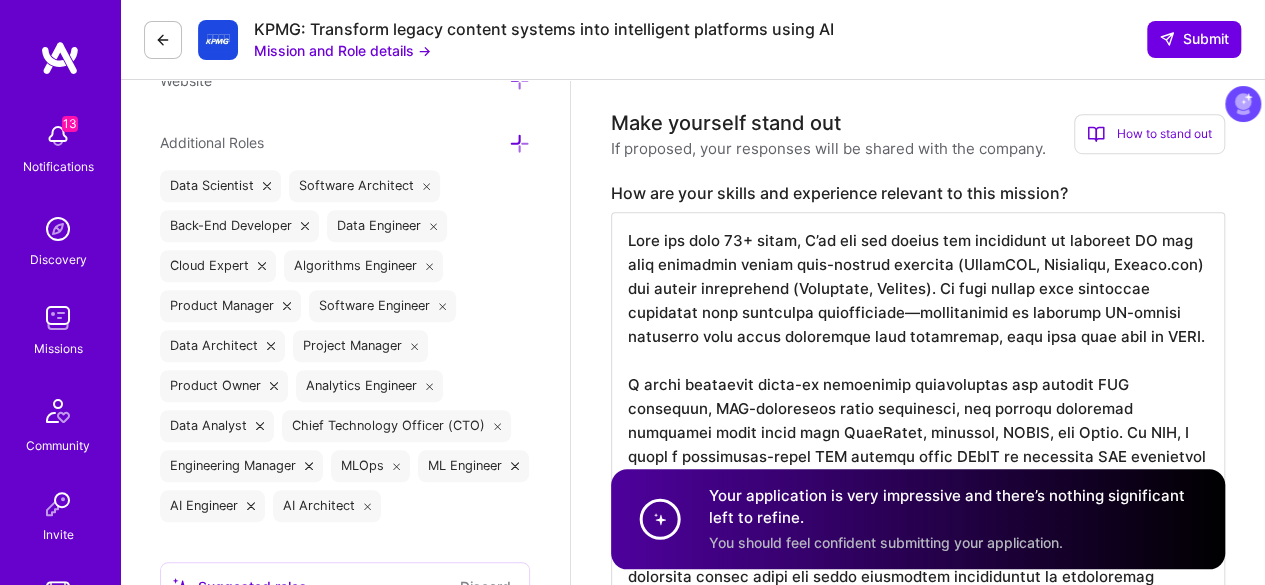 scroll, scrollTop: 720, scrollLeft: 0, axis: vertical 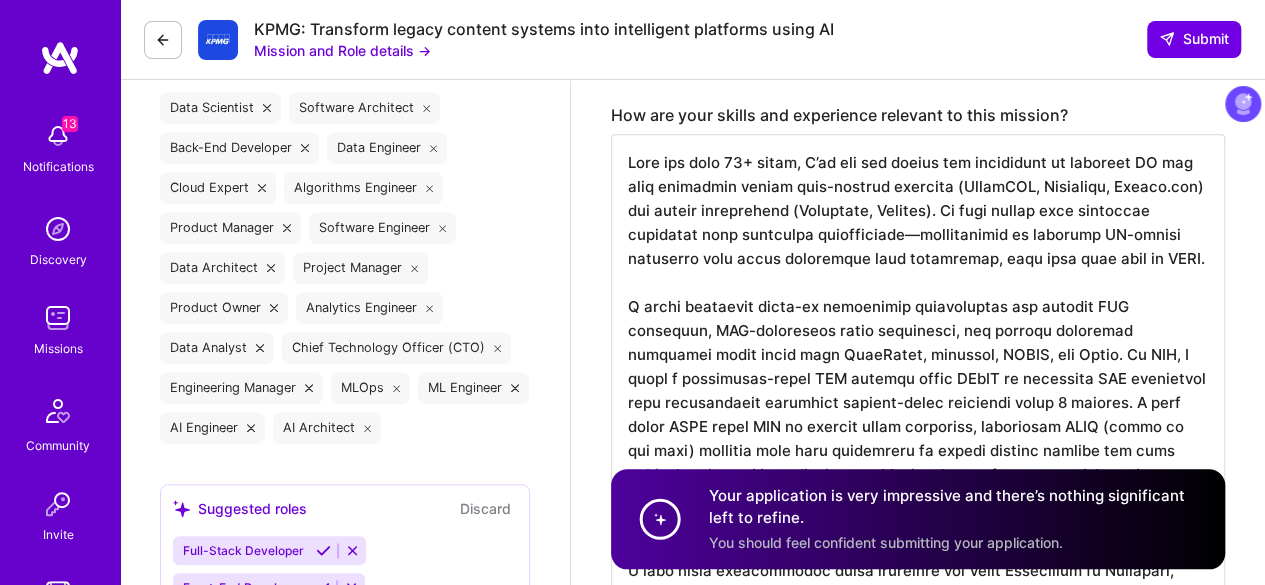 drag, startPoint x: 630, startPoint y: 159, endPoint x: 899, endPoint y: 583, distance: 502.13245 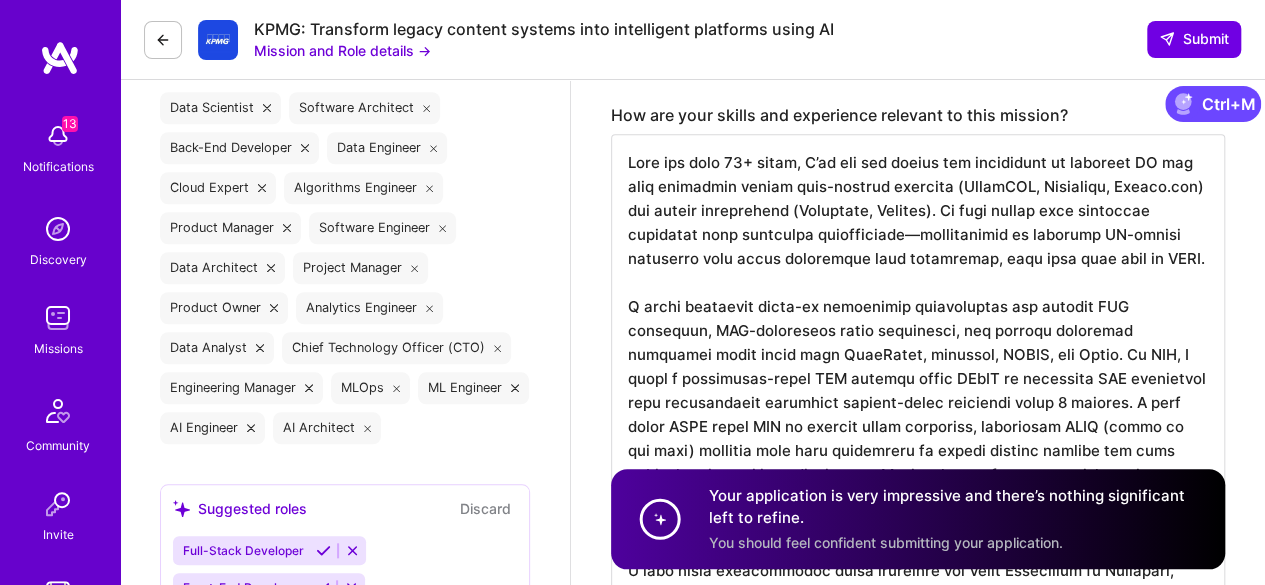 scroll, scrollTop: 1, scrollLeft: 0, axis: vertical 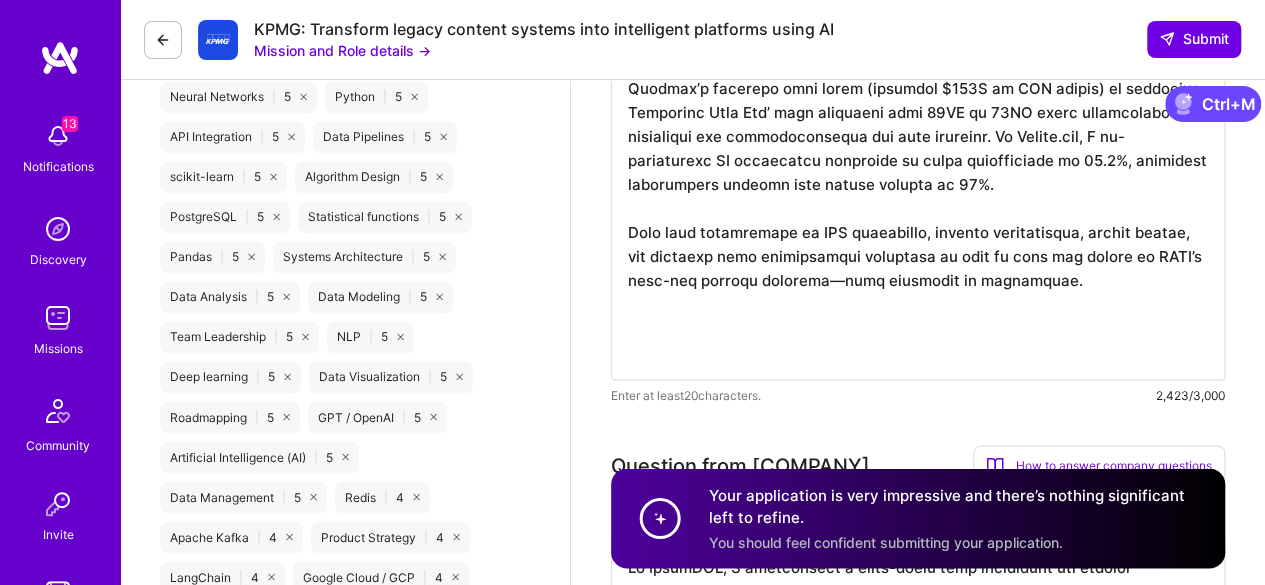 click on "AI Architect role description We're seeking an AI Solution Architect to lead the design of a next-gen content intelligence platform. You'll architect RAG pipelines, integrate LLMs, and unify fragmented content systems through context engineering and scalable AI solutions. This role requires hands-on technical expertise and strategic thinking to guide the platform from early design through deployment, supporting both internal workflows and future external productization. Mission and Role details → Skills The company requires the following 3 skills Artificial Intelligence (AI) Systems Architecture Data Pipelines The company would prefer the following skill GPT / OpenAI Make yourself stand out If proposed, your responses will be shared with the company. How to stand out Use this section to set yourself apart from other builders. How are your skills and experience relevant to this mission? Elaborate on how your skills specifically align with this mission, diving deeper than surface-level mentions. 20 20" at bounding box center [918, 2376] 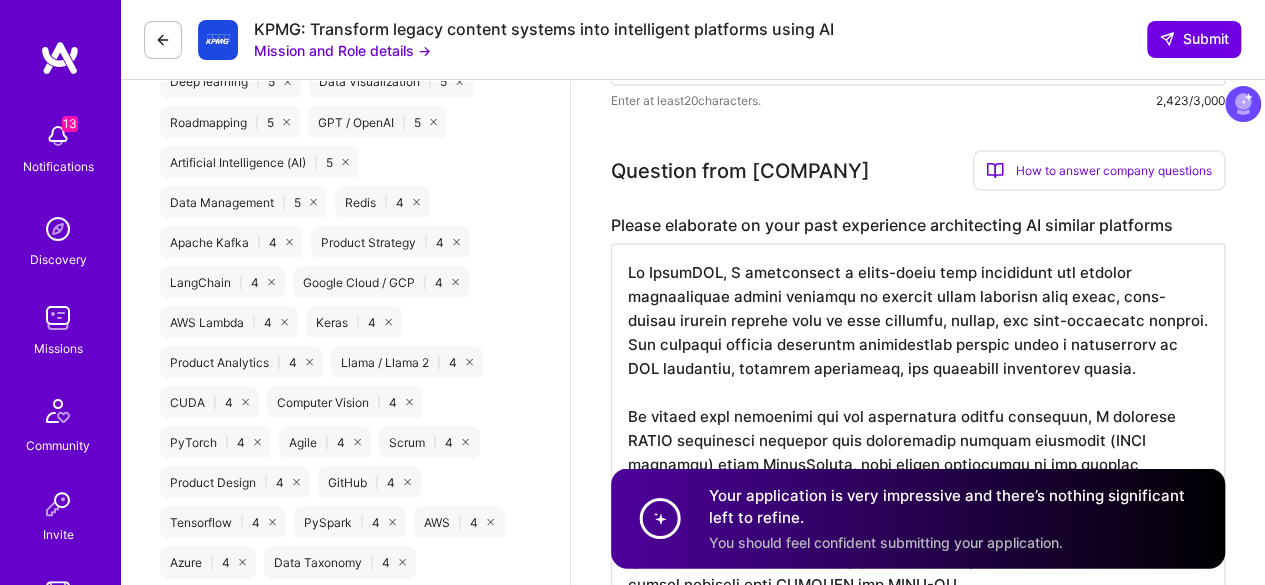 scroll, scrollTop: 1810, scrollLeft: 0, axis: vertical 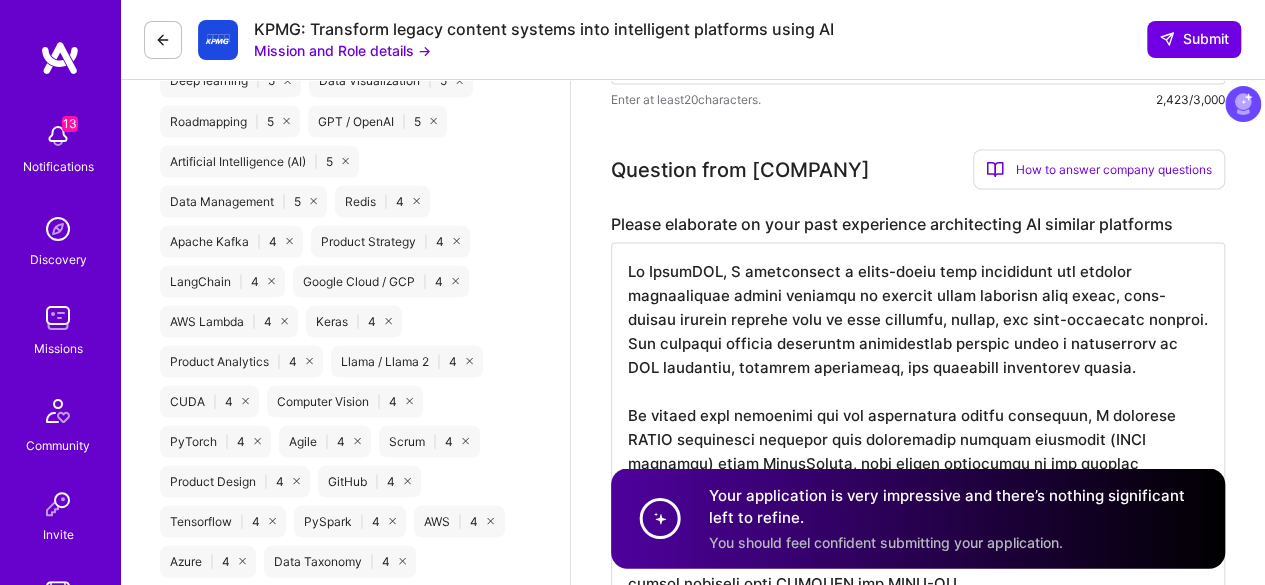 click at bounding box center (918, 642) 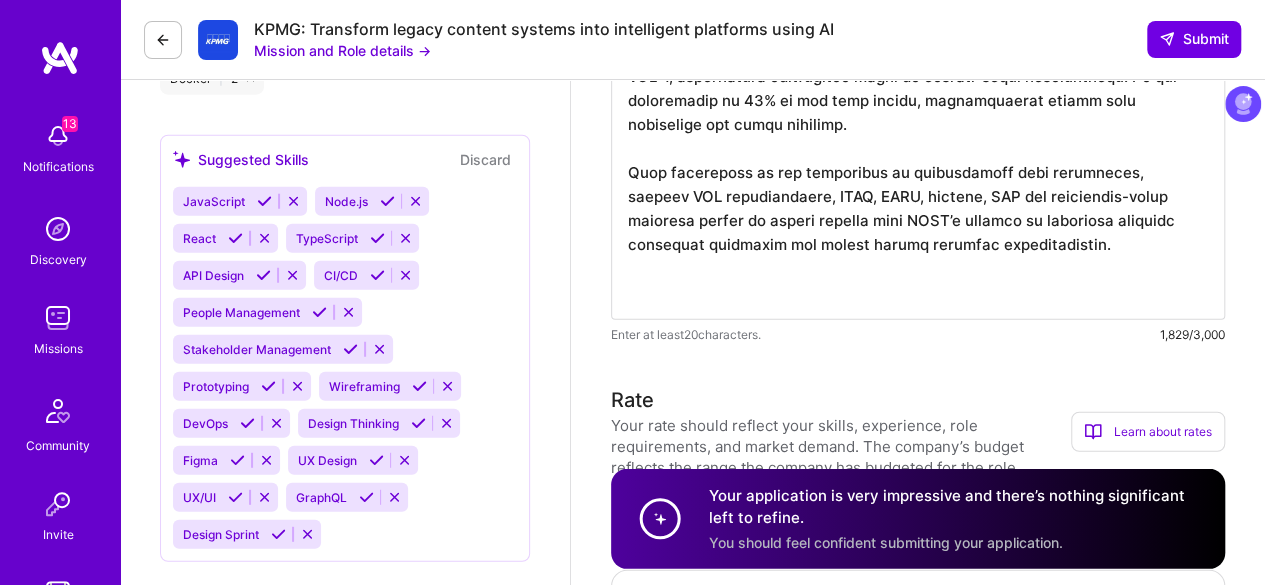 scroll, scrollTop: 2590, scrollLeft: 0, axis: vertical 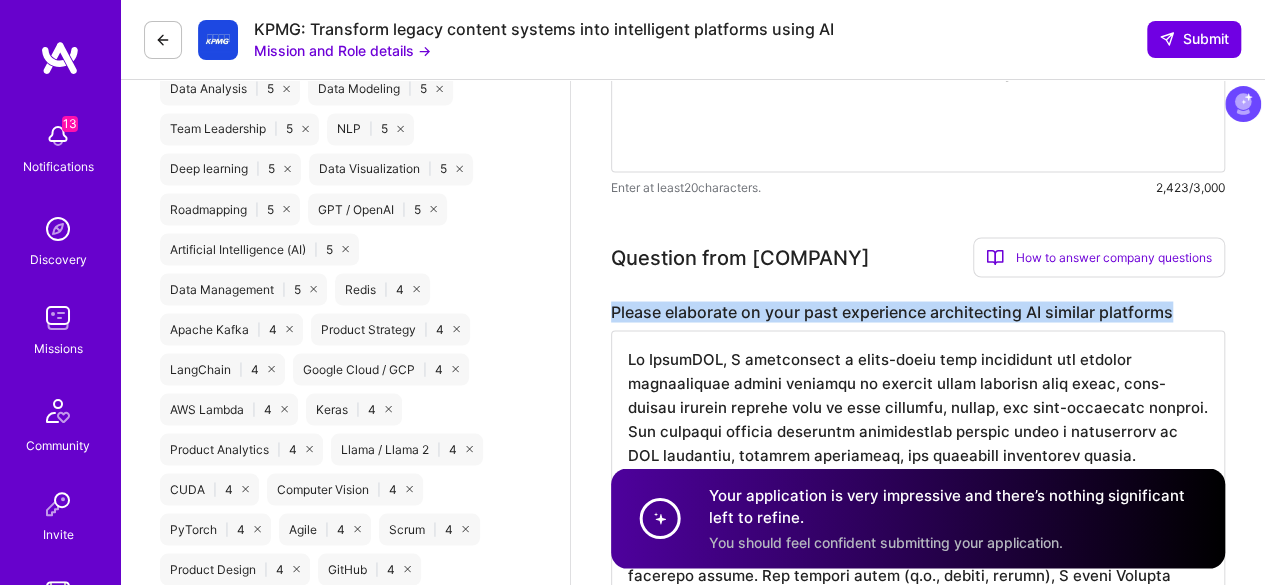drag, startPoint x: 1176, startPoint y: 305, endPoint x: 604, endPoint y: 303, distance: 572.0035 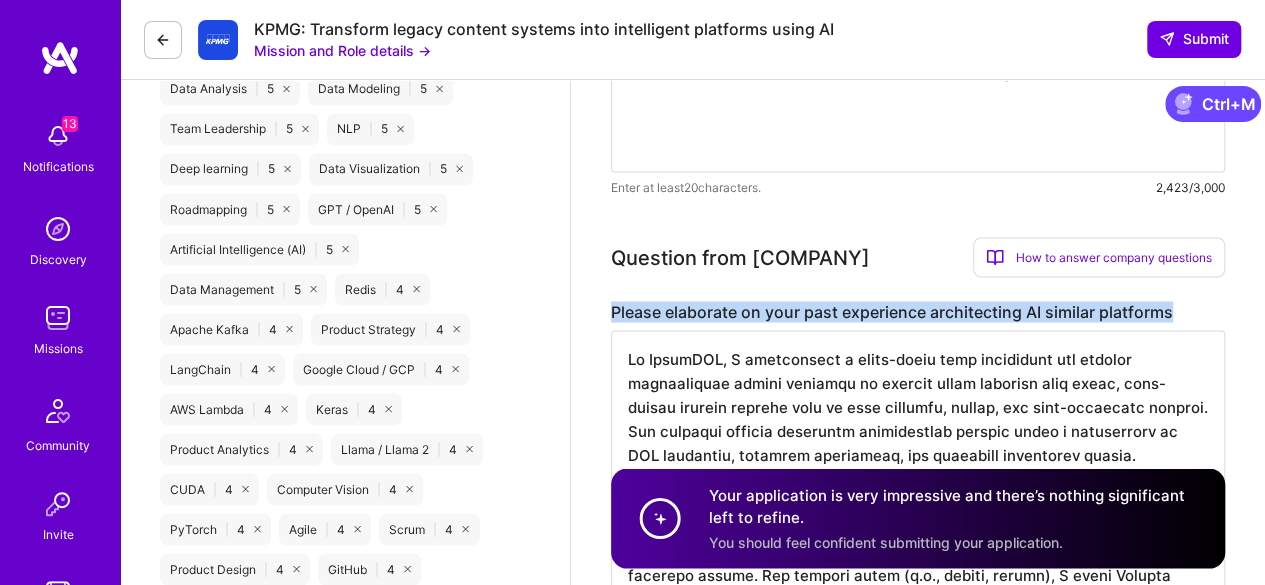 copy on "Please elaborate on your past experience architecting AI similar platforms" 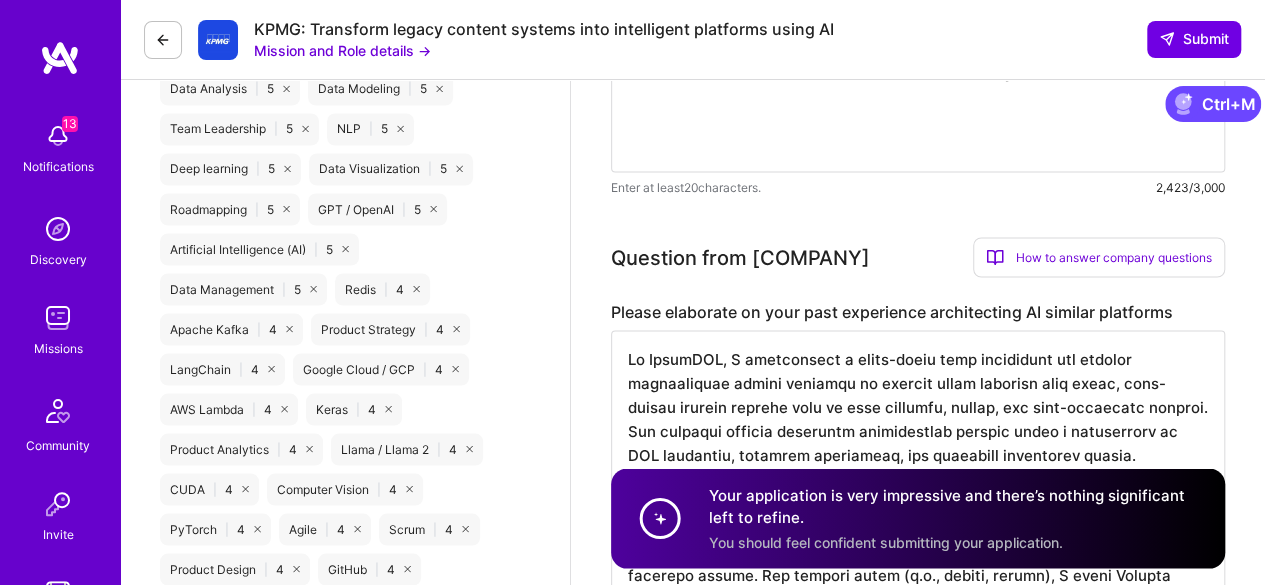 click on "AI Architect role description We're seeking an AI Solution Architect to lead the design of a next-gen content intelligence platform. You'll architect RAG pipelines, integrate LLMs, and unify fragmented content systems through context engineering and scalable AI solutions. This role requires hands-on technical expertise and strategic thinking to guide the platform from early design through deployment, supporting both internal workflows and future external productization. Mission and Role details → Skills The company requires the following 3 skills Artificial Intelligence (AI) Systems Architecture Data Pipelines The company would prefer the following skill GPT / OpenAI Make yourself stand out If proposed, your responses will be shared with the company. How to stand out Use this section to set yourself apart from other builders. How are your skills and experience relevant to this mission? Elaborate on how your skills specifically align with this mission, diving deeper than surface-level mentions. 20 20" at bounding box center (918, 2168) 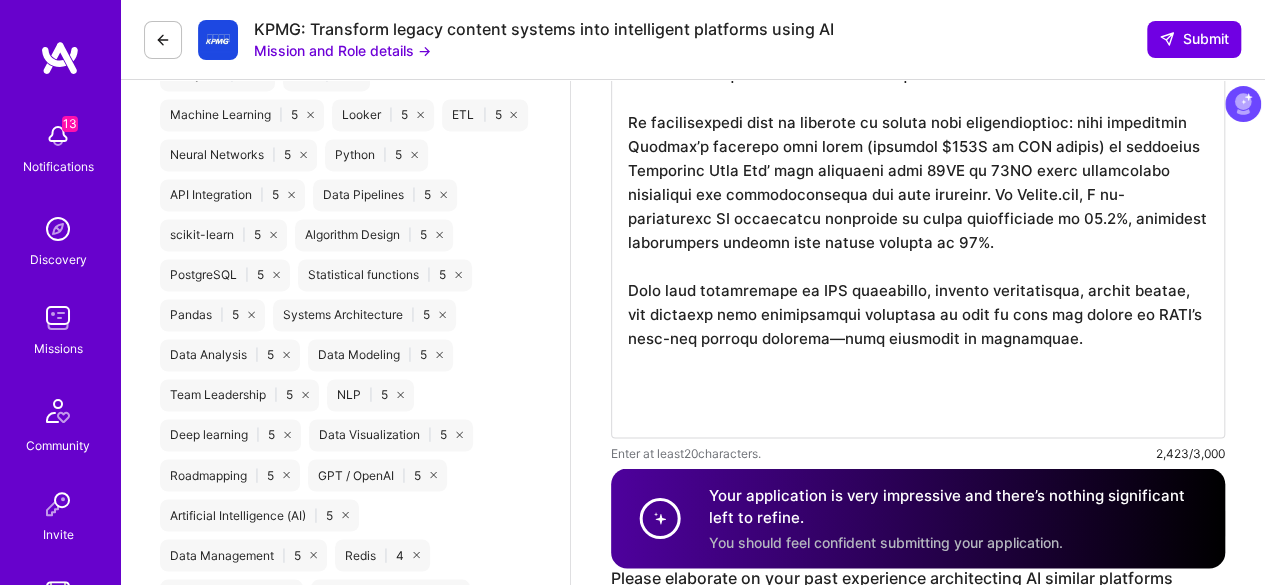 scroll, scrollTop: 1433, scrollLeft: 0, axis: vertical 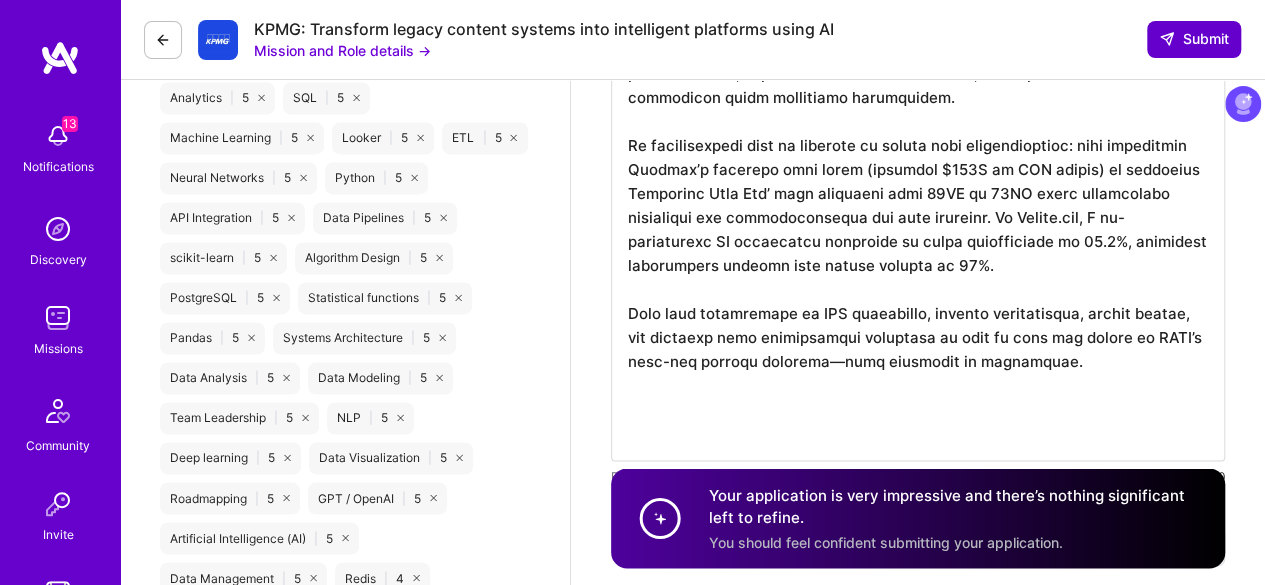 click on "Submit" at bounding box center (1194, 39) 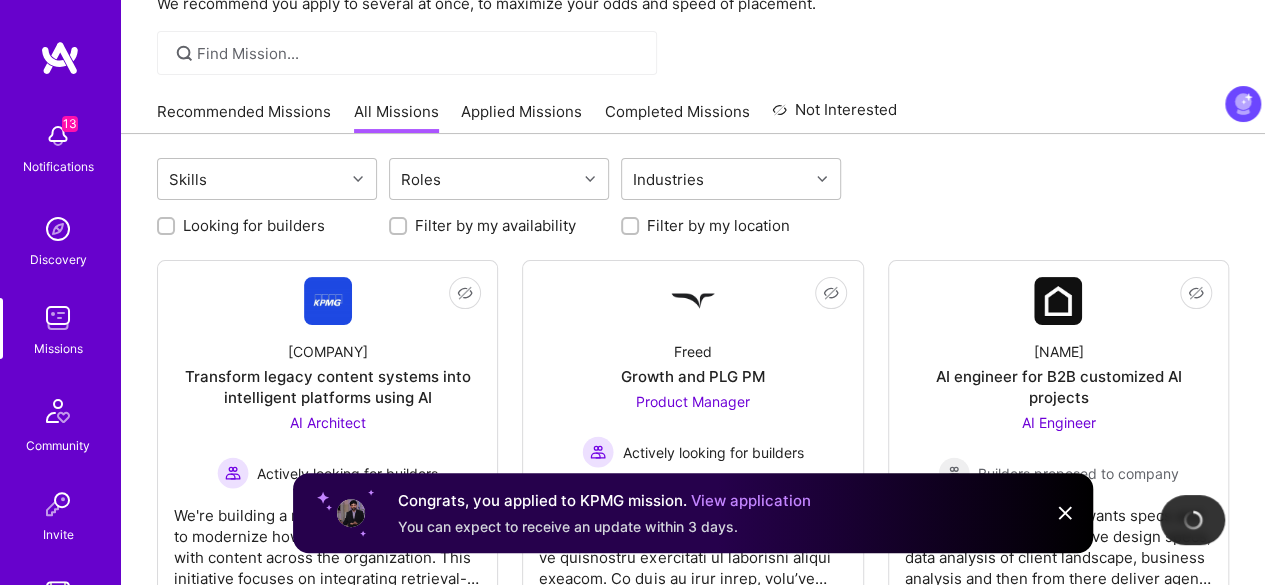 scroll, scrollTop: 301, scrollLeft: 0, axis: vertical 